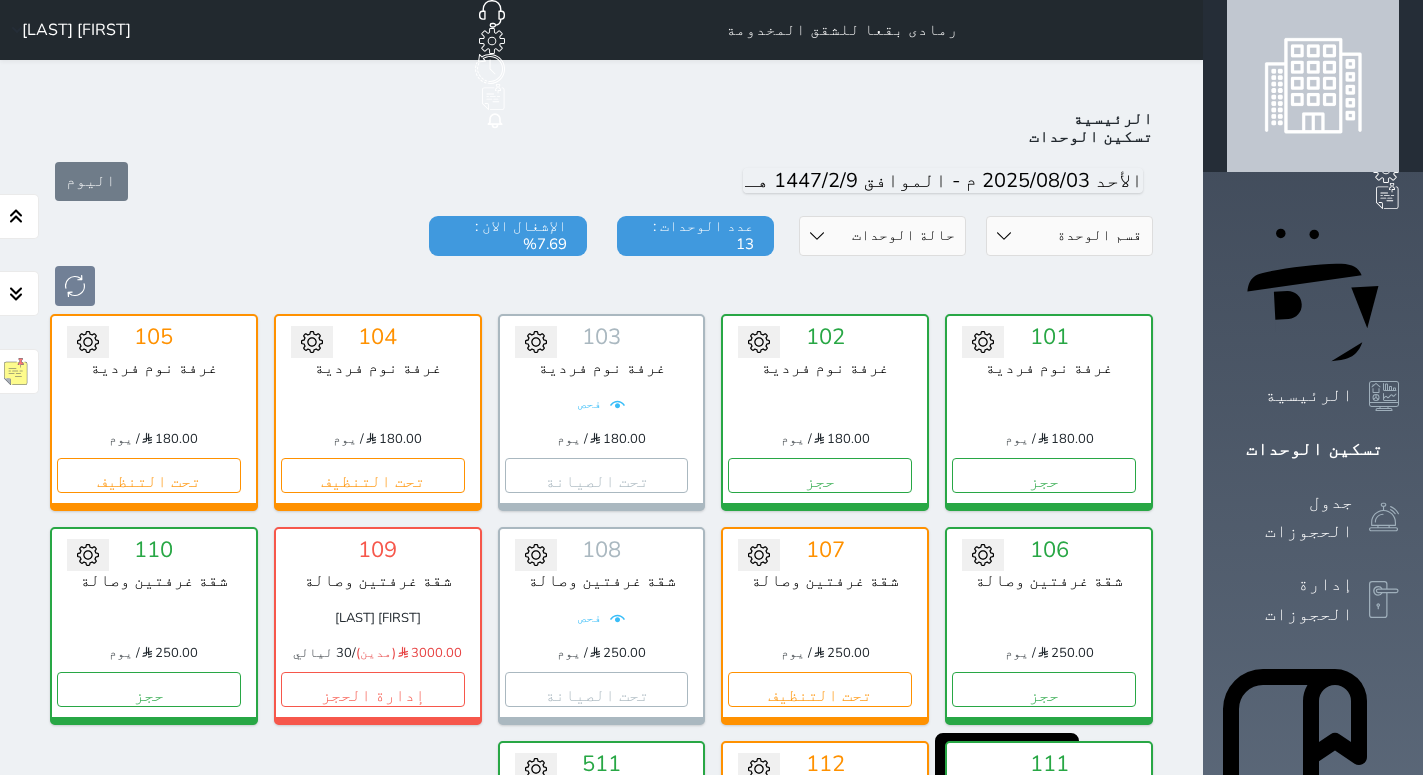 click on "حجز" at bounding box center [820, 475] 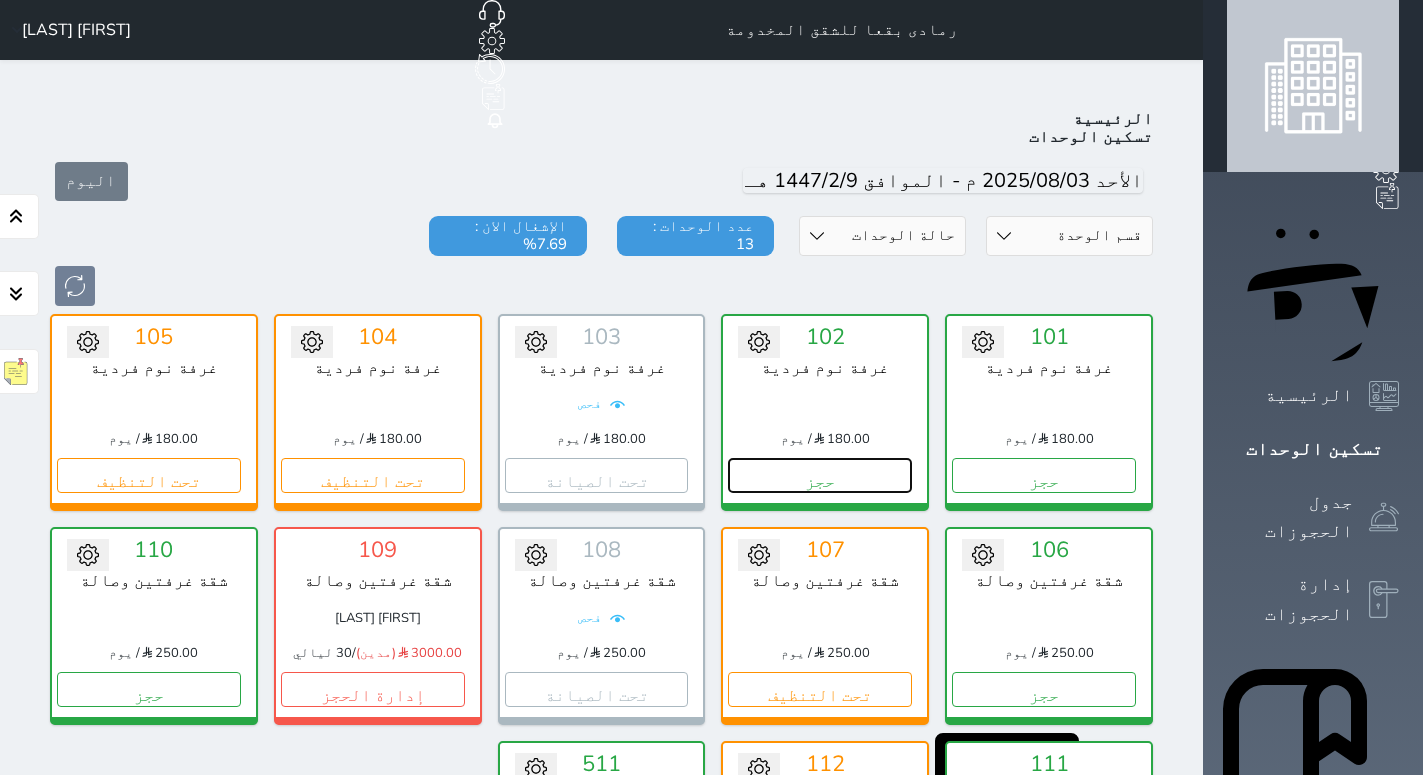 select on "1" 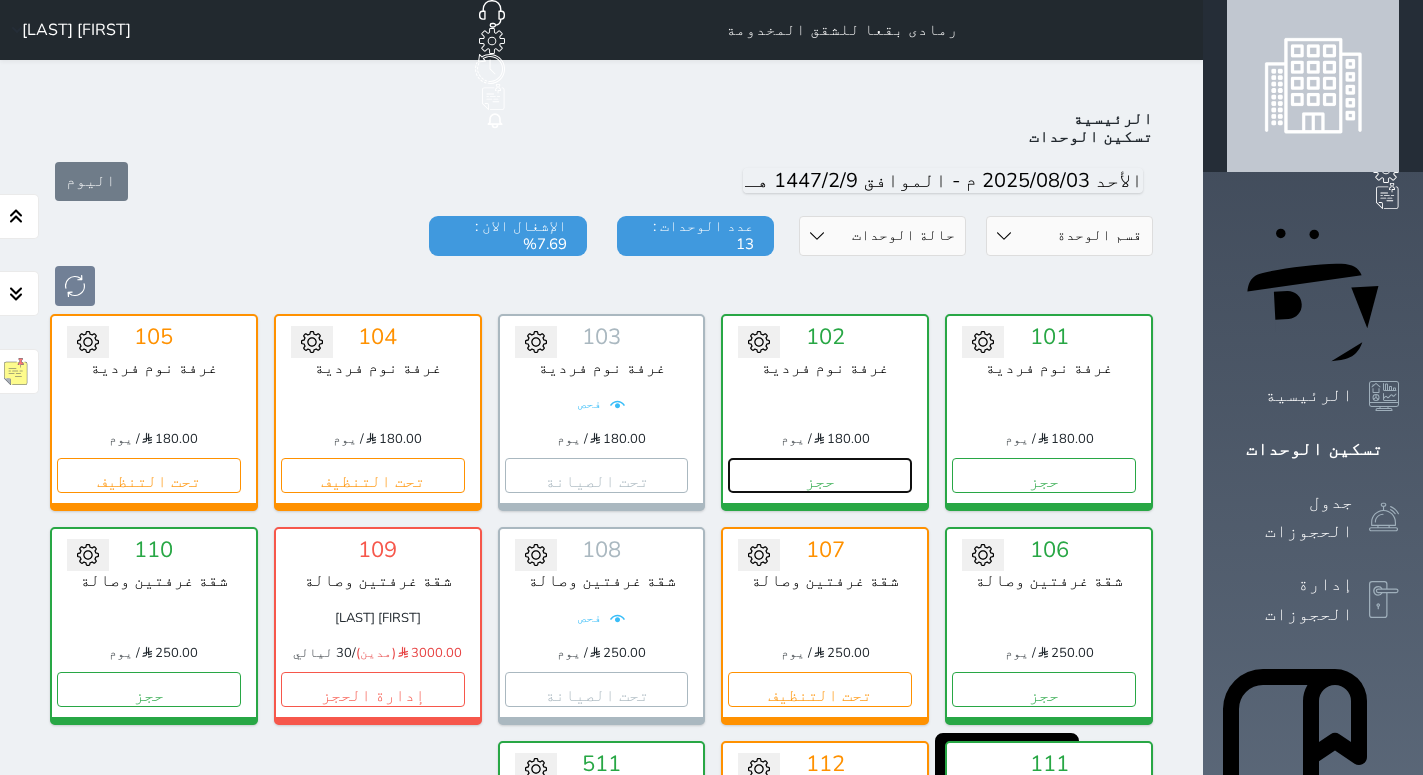select 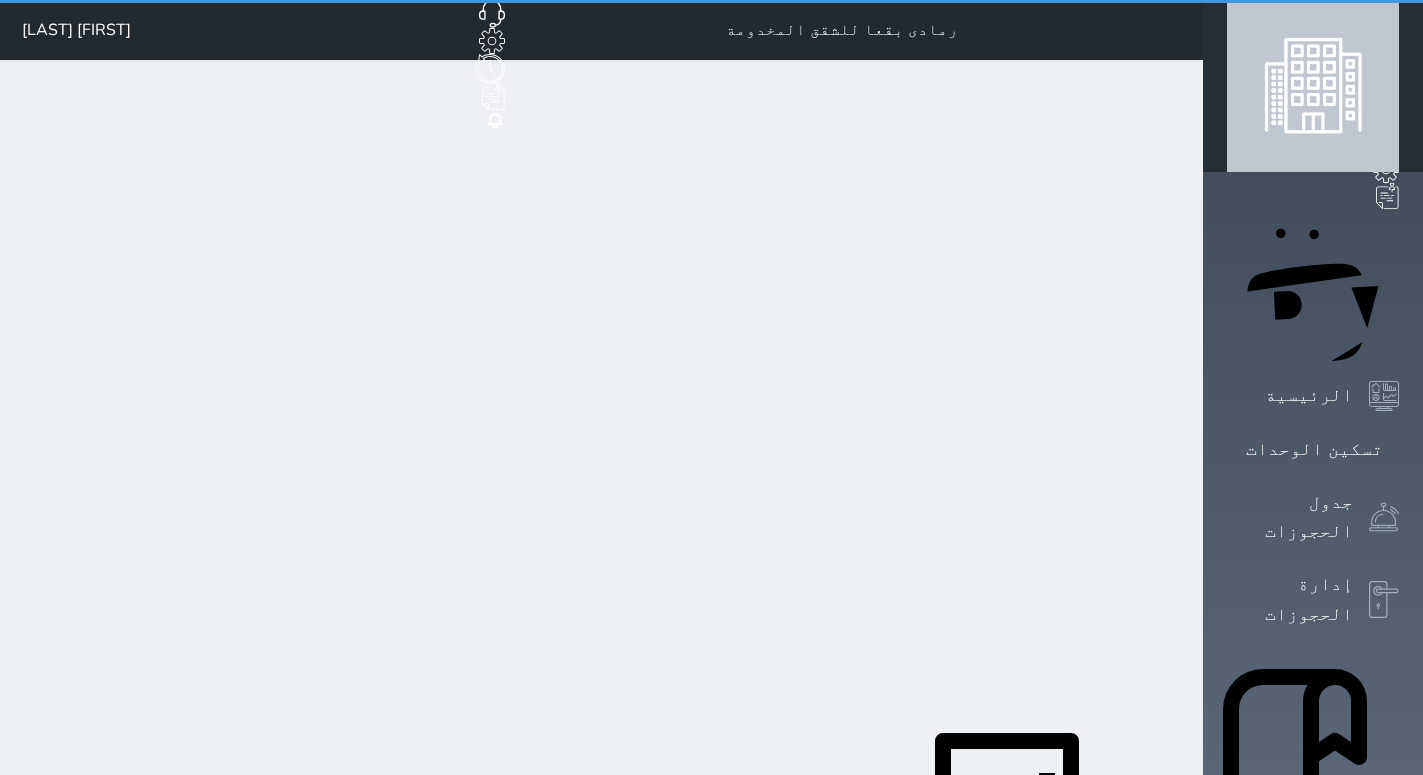 scroll, scrollTop: 0, scrollLeft: 0, axis: both 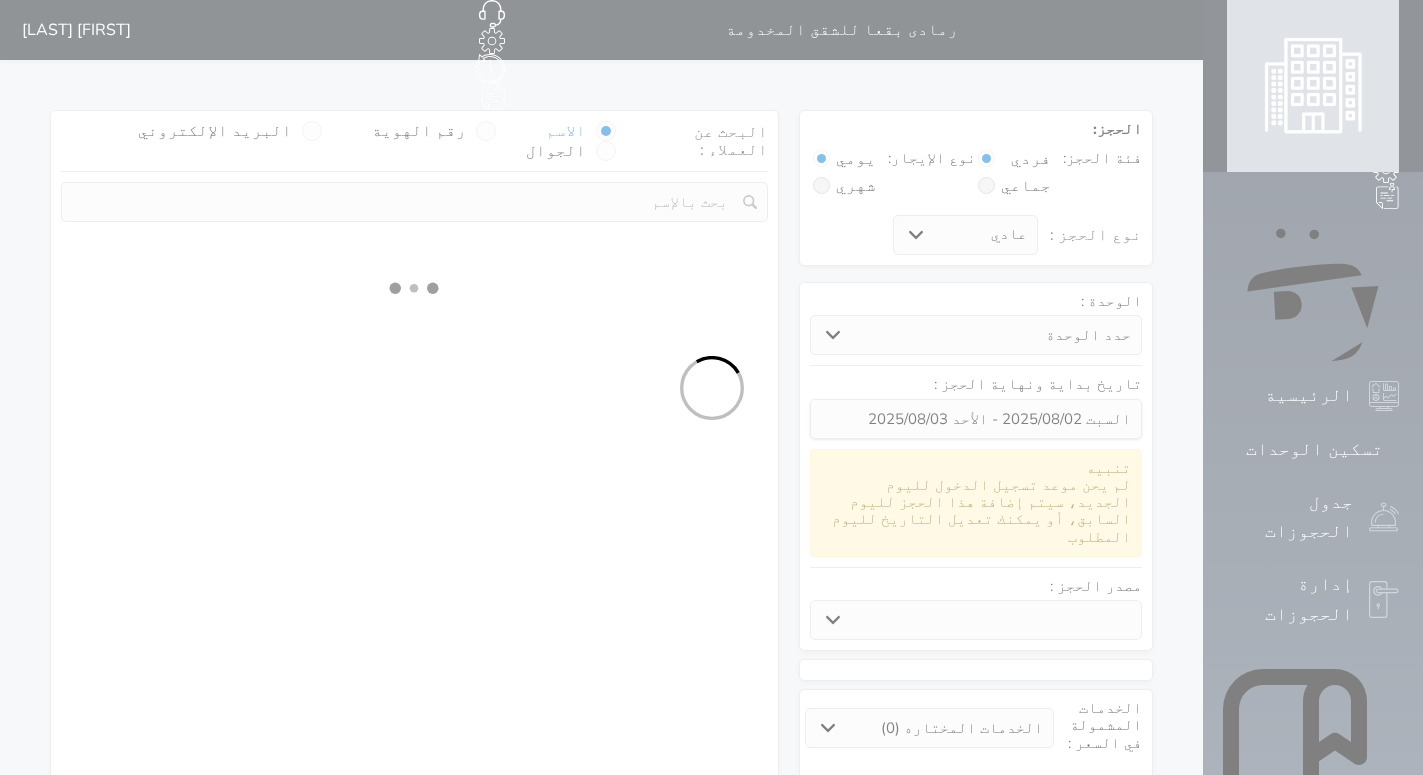 select 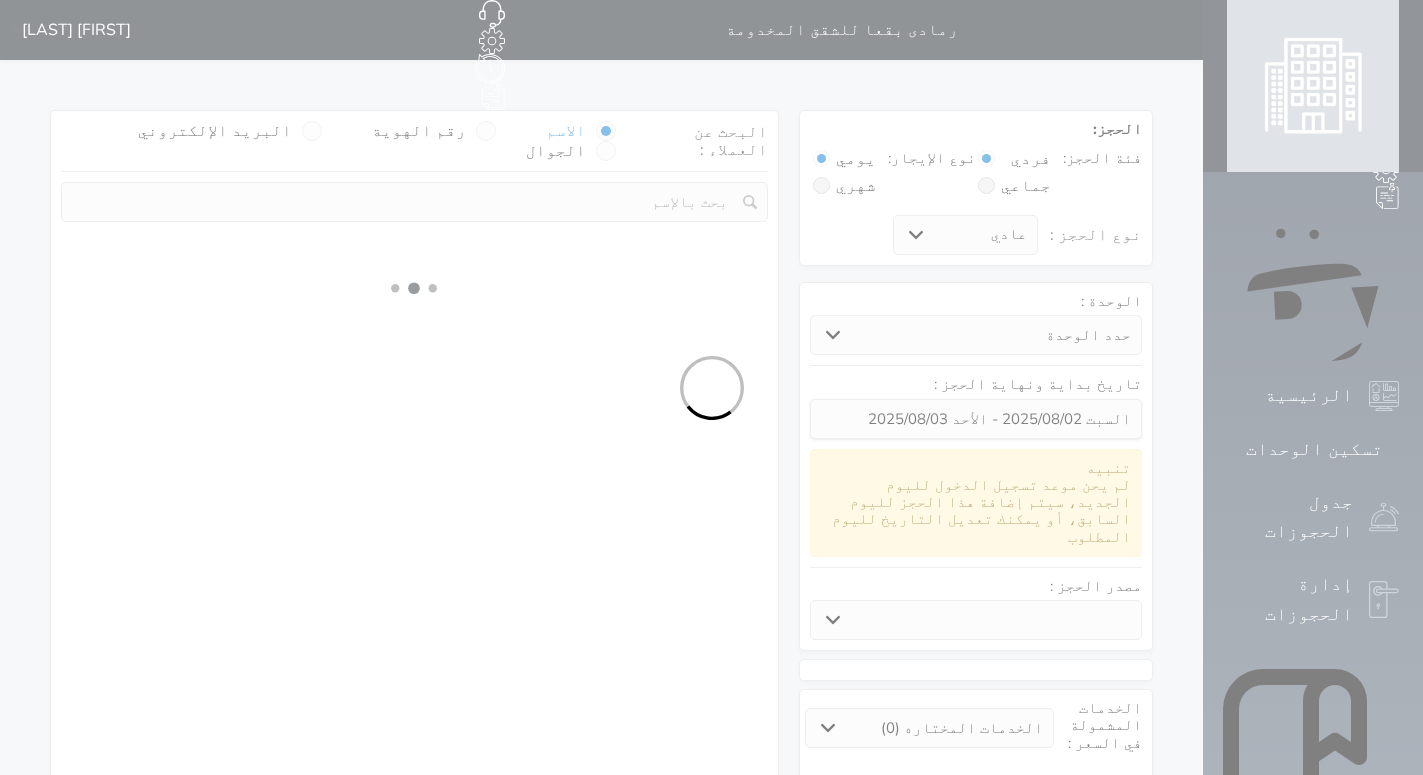 select on "6209" 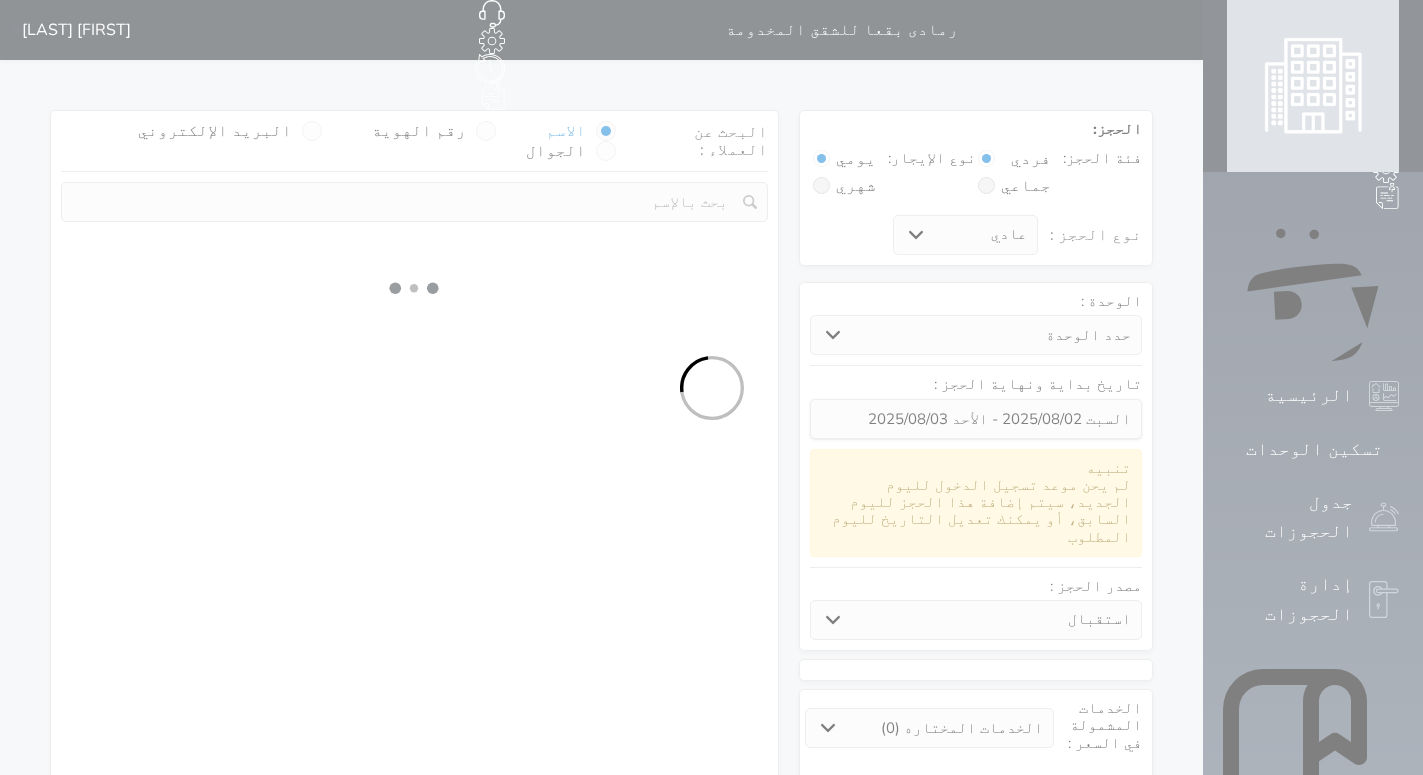 select 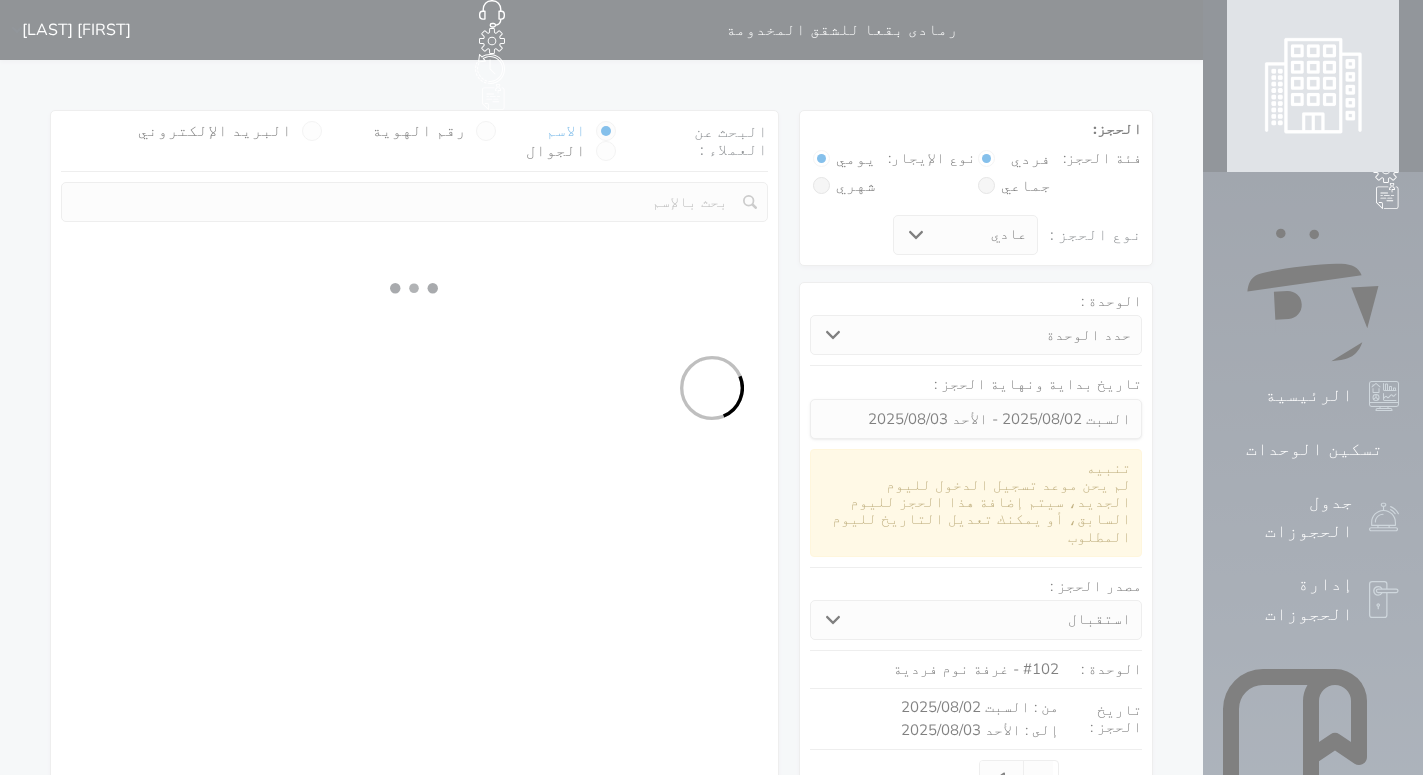 select on "1" 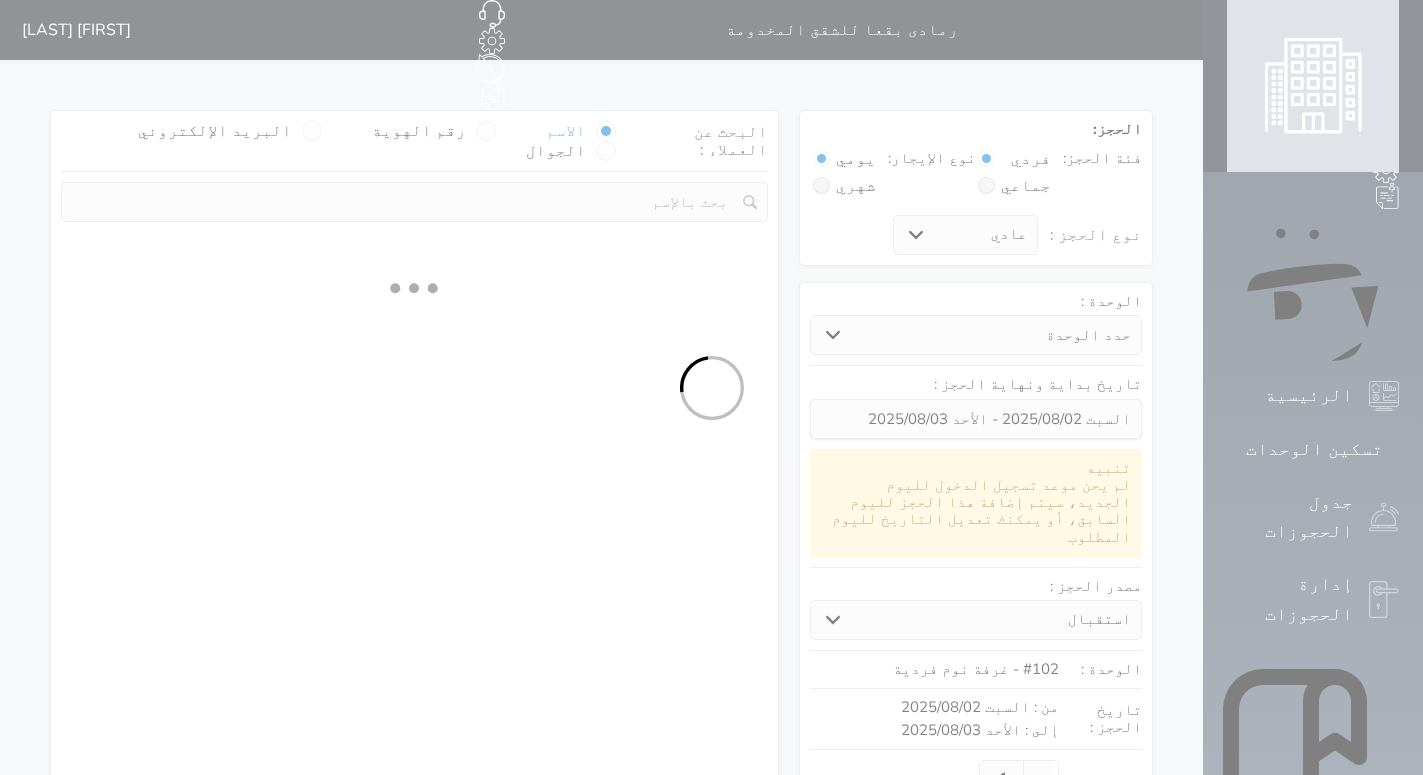 select on "113" 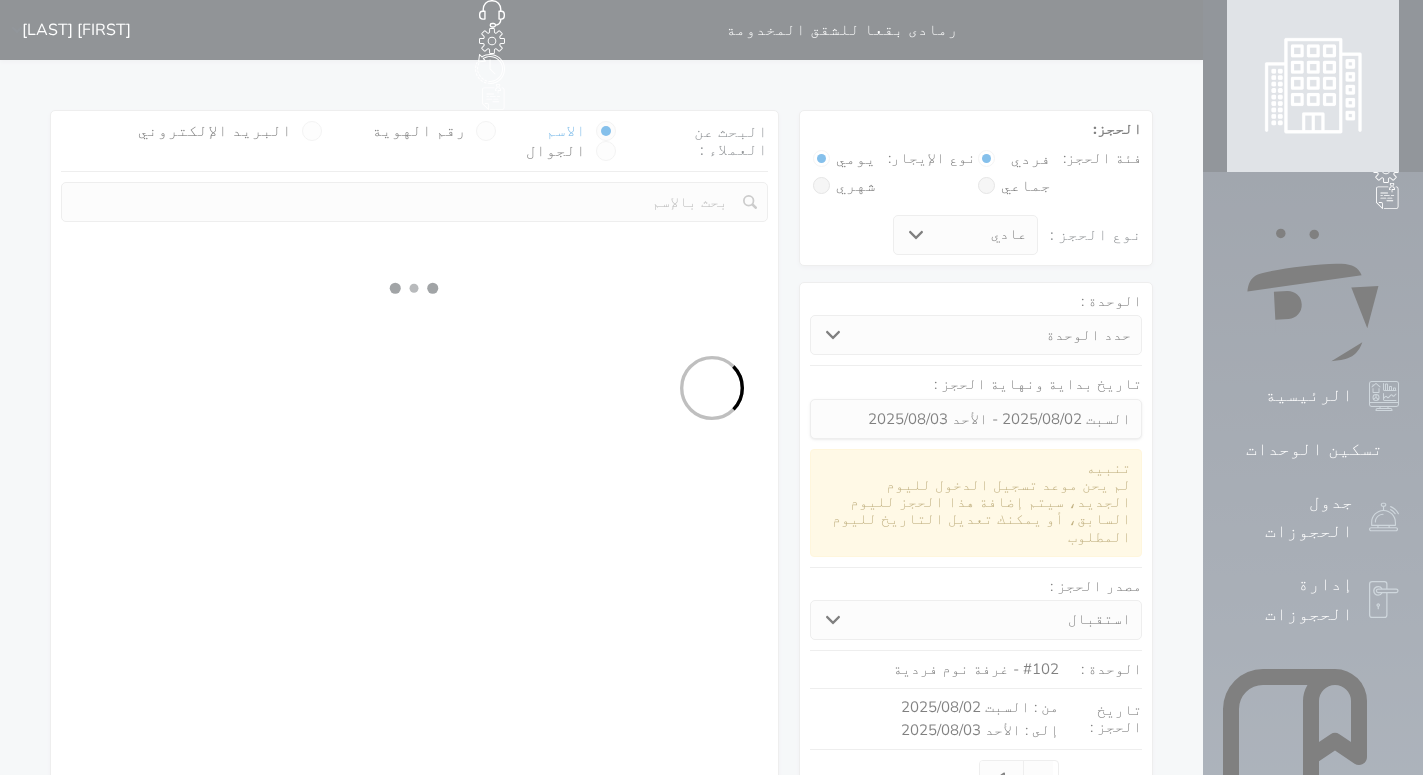 select on "1" 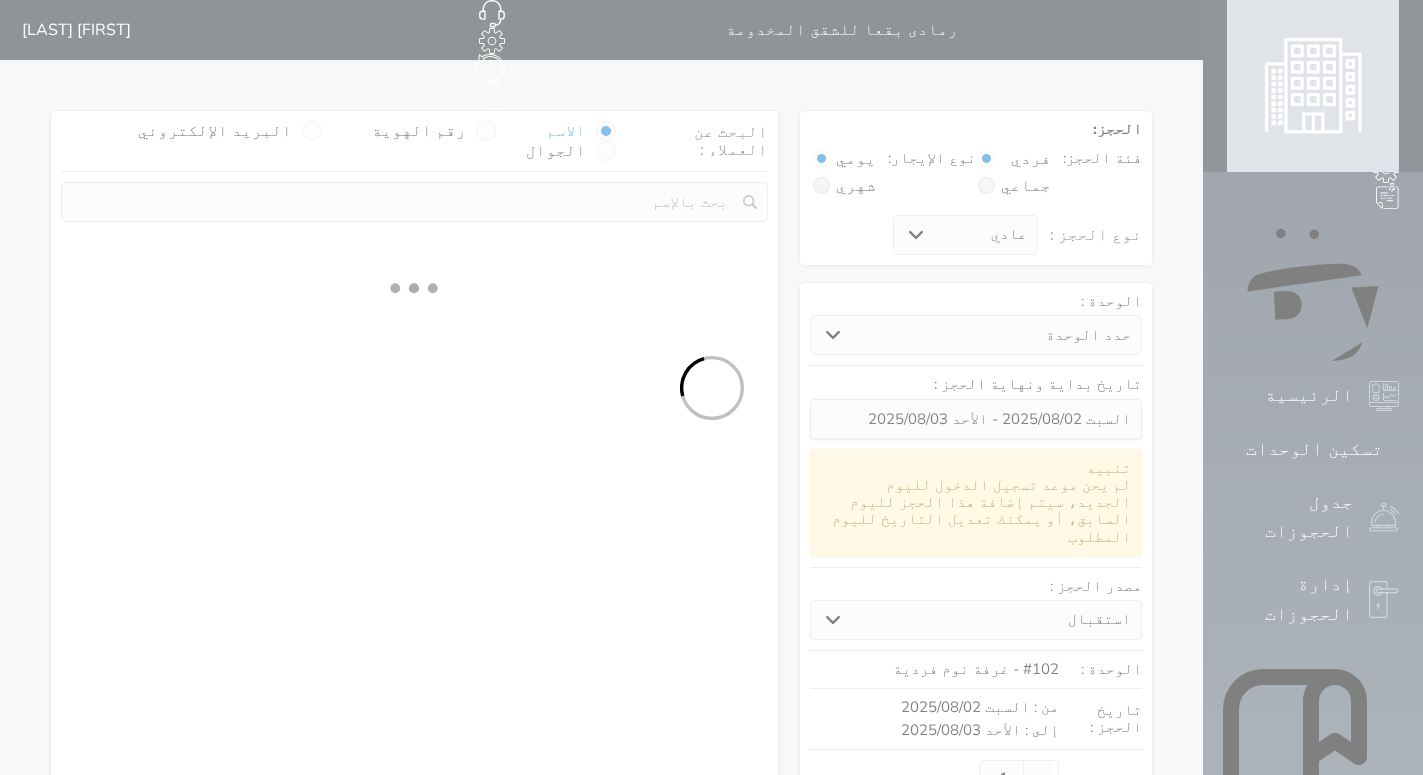 select 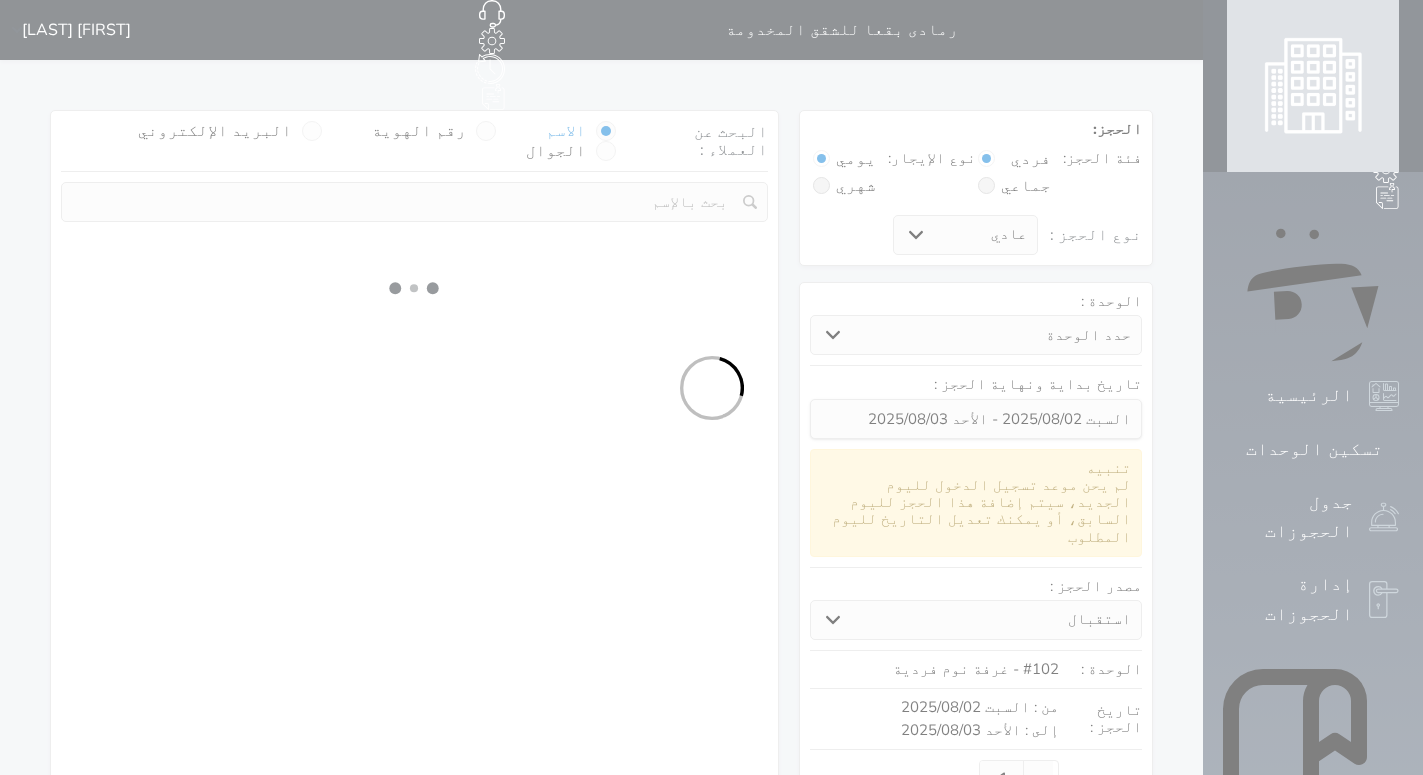 select on "7" 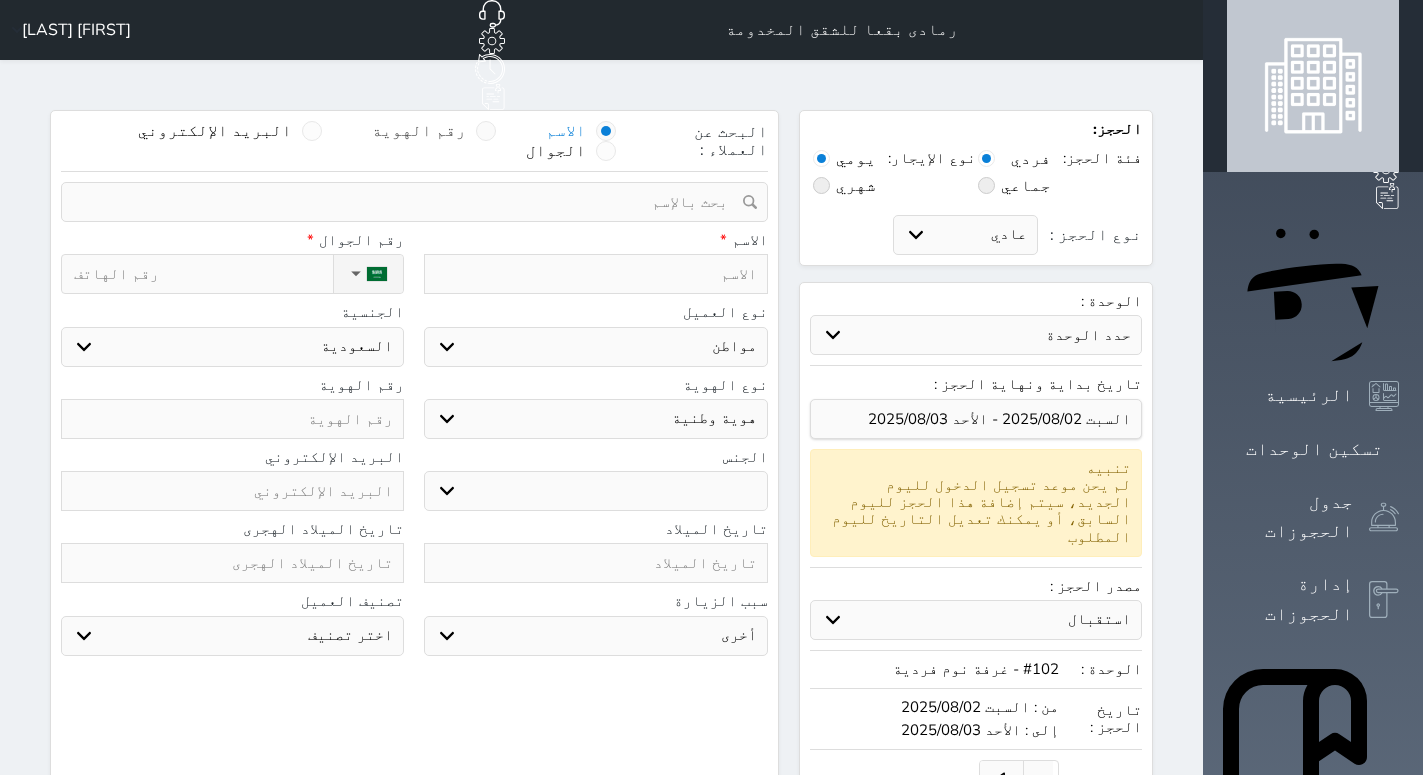 click on "رقم الهوية" at bounding box center (434, 131) 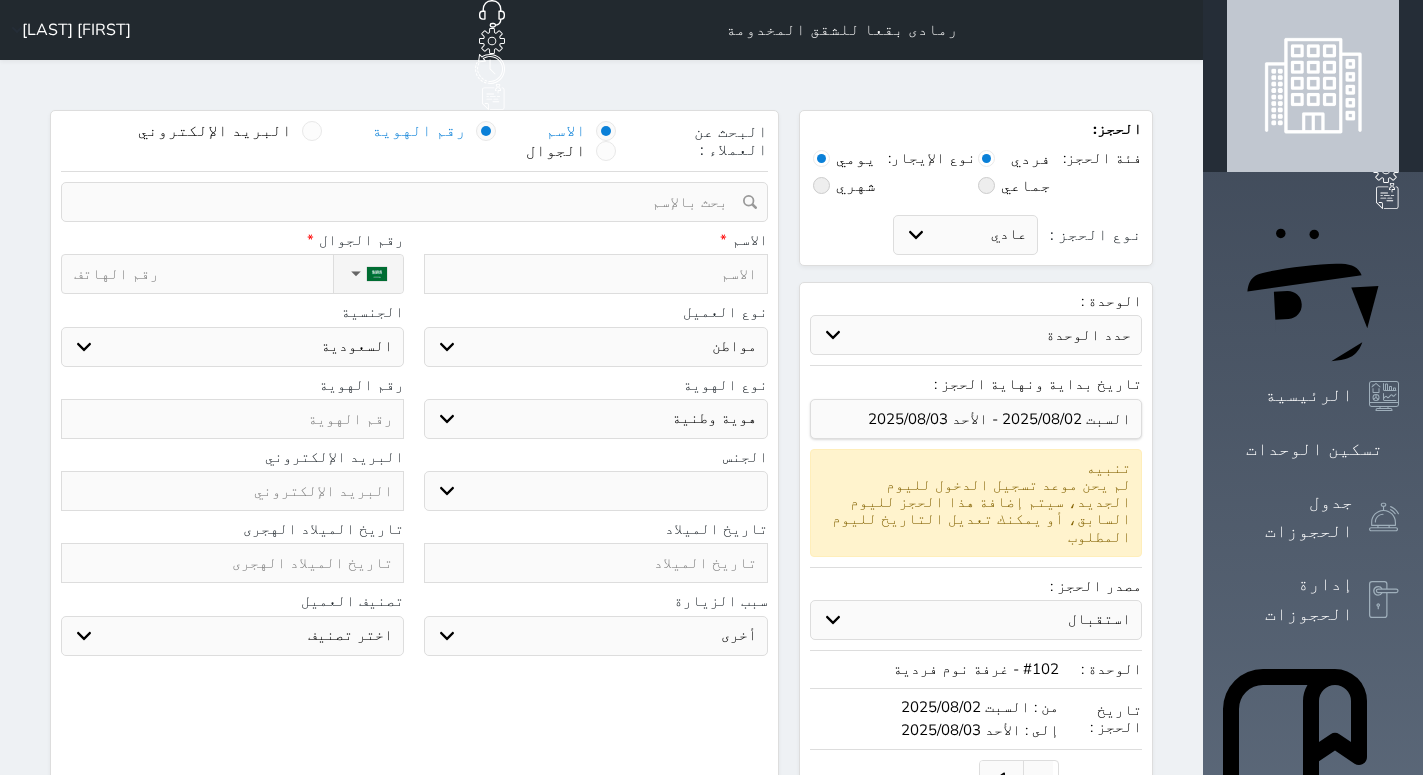 select 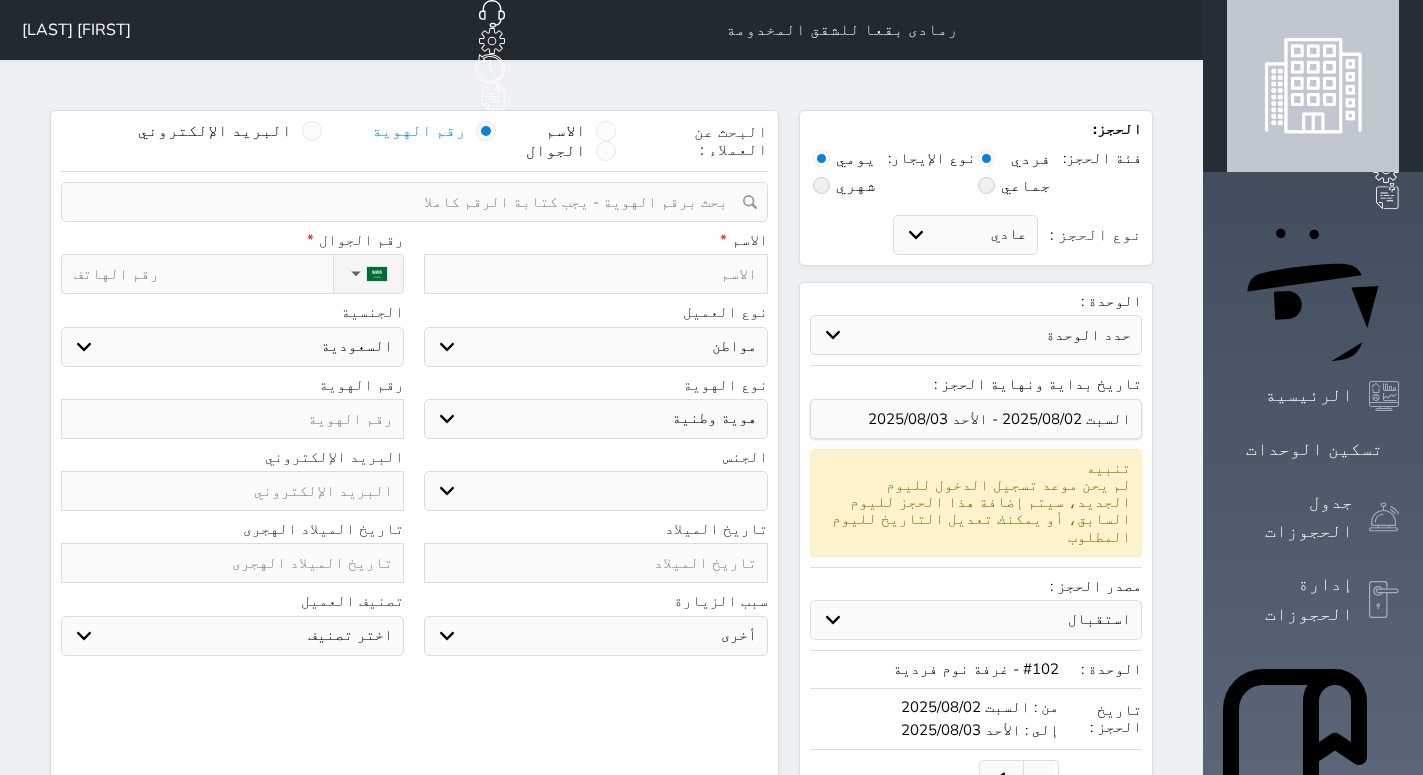 click at bounding box center [407, 202] 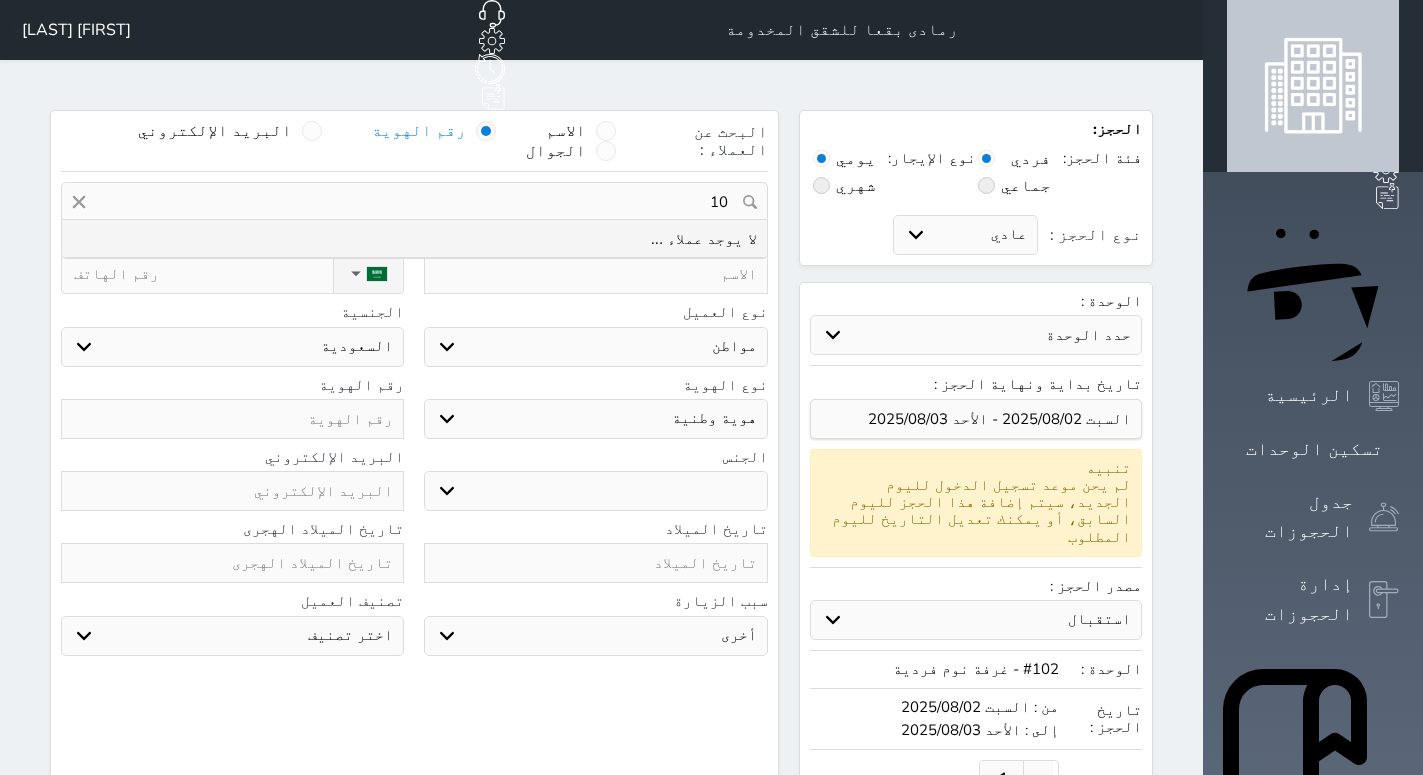 type on "1" 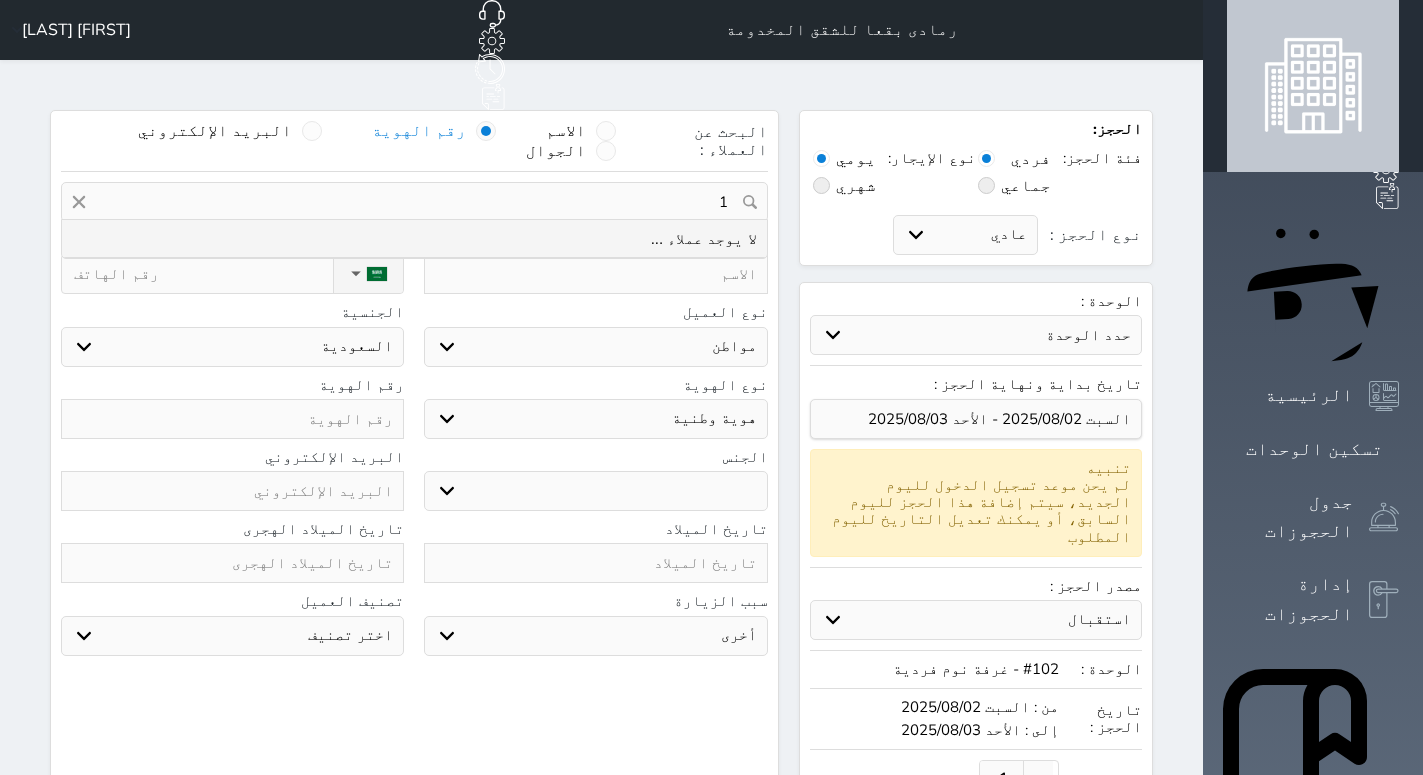 type 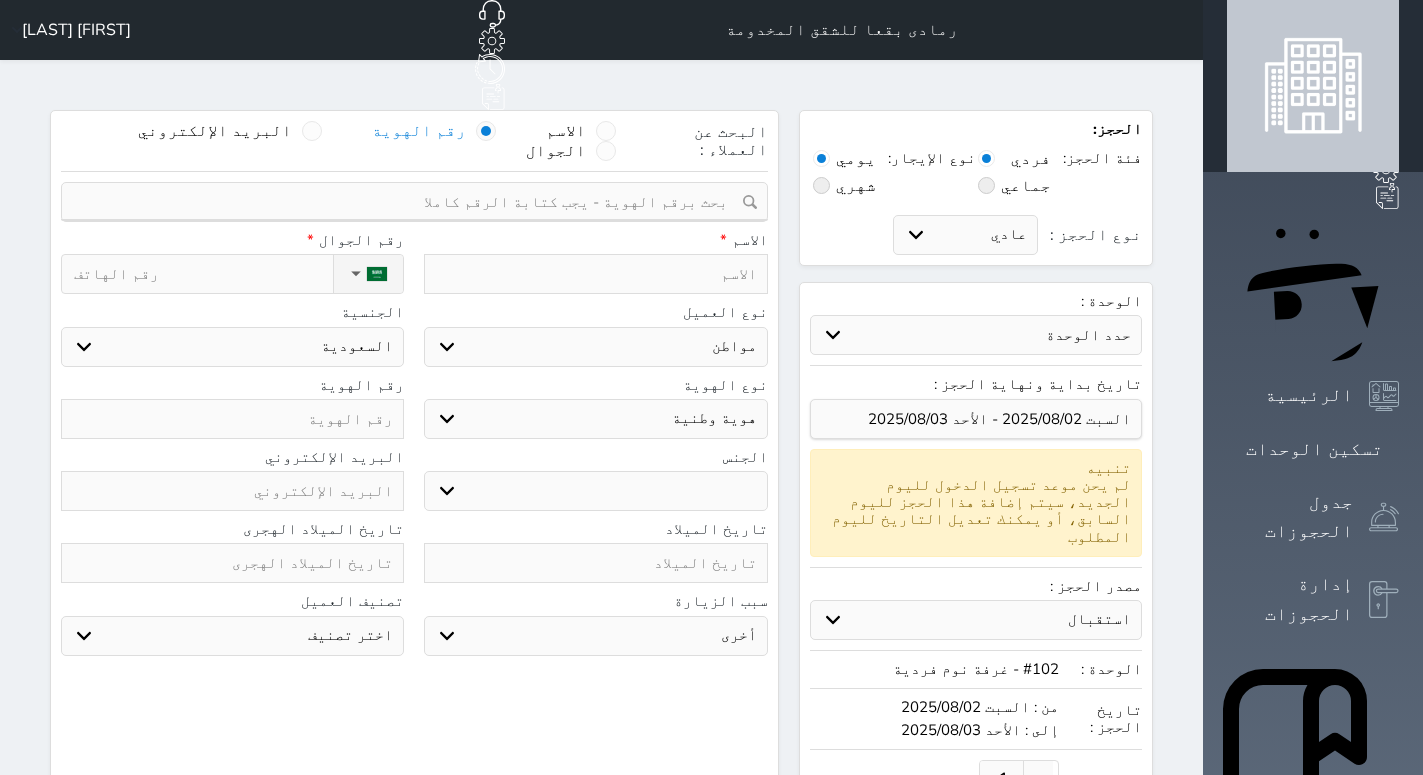 click at bounding box center [595, 274] 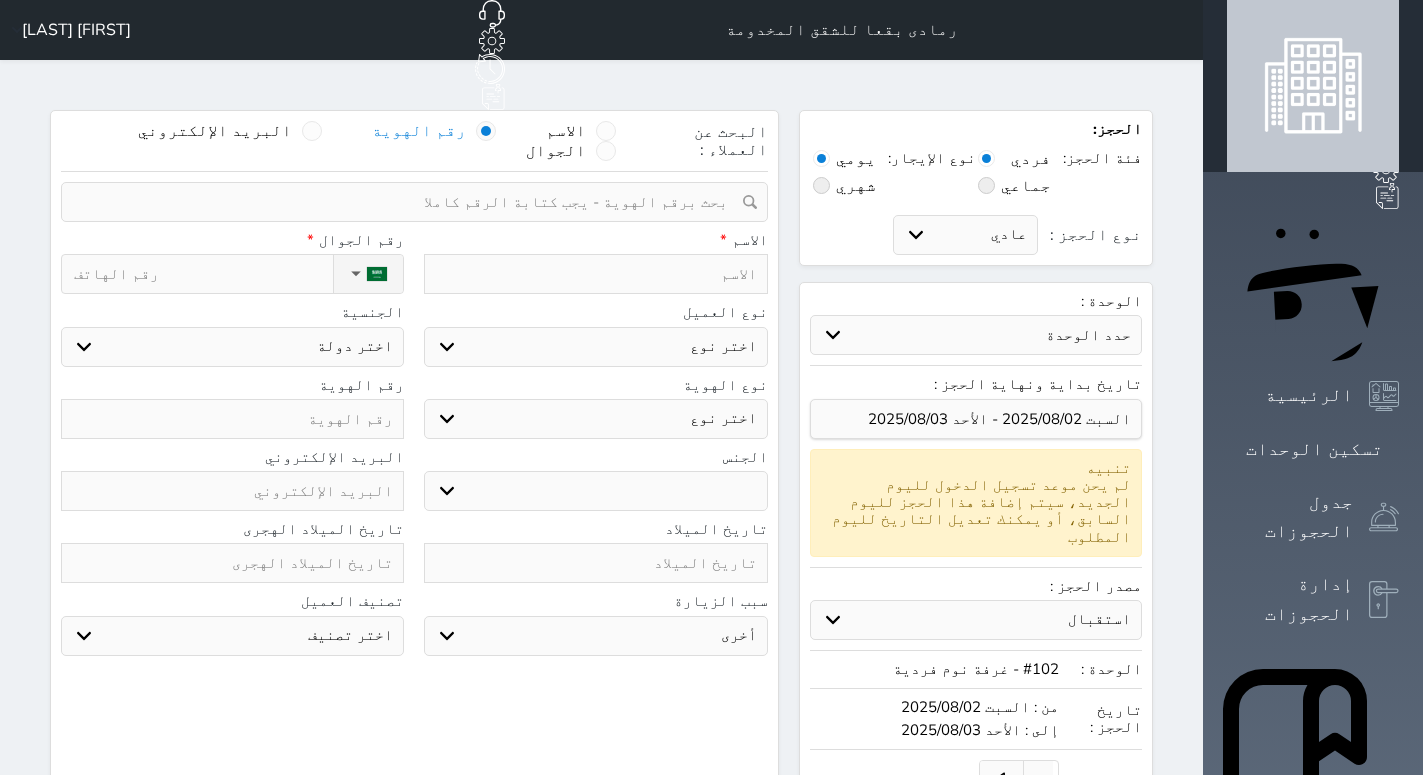 type on "ر" 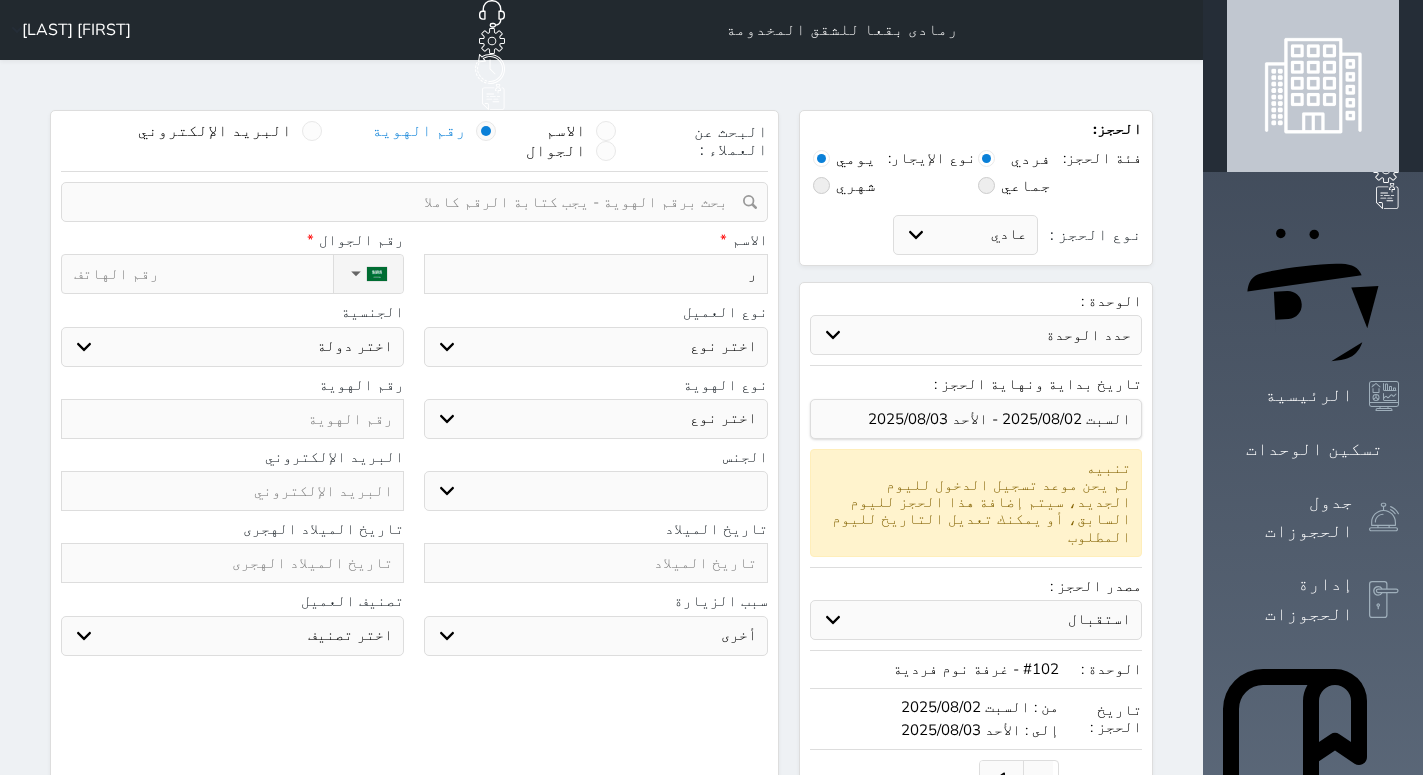 type on "را" 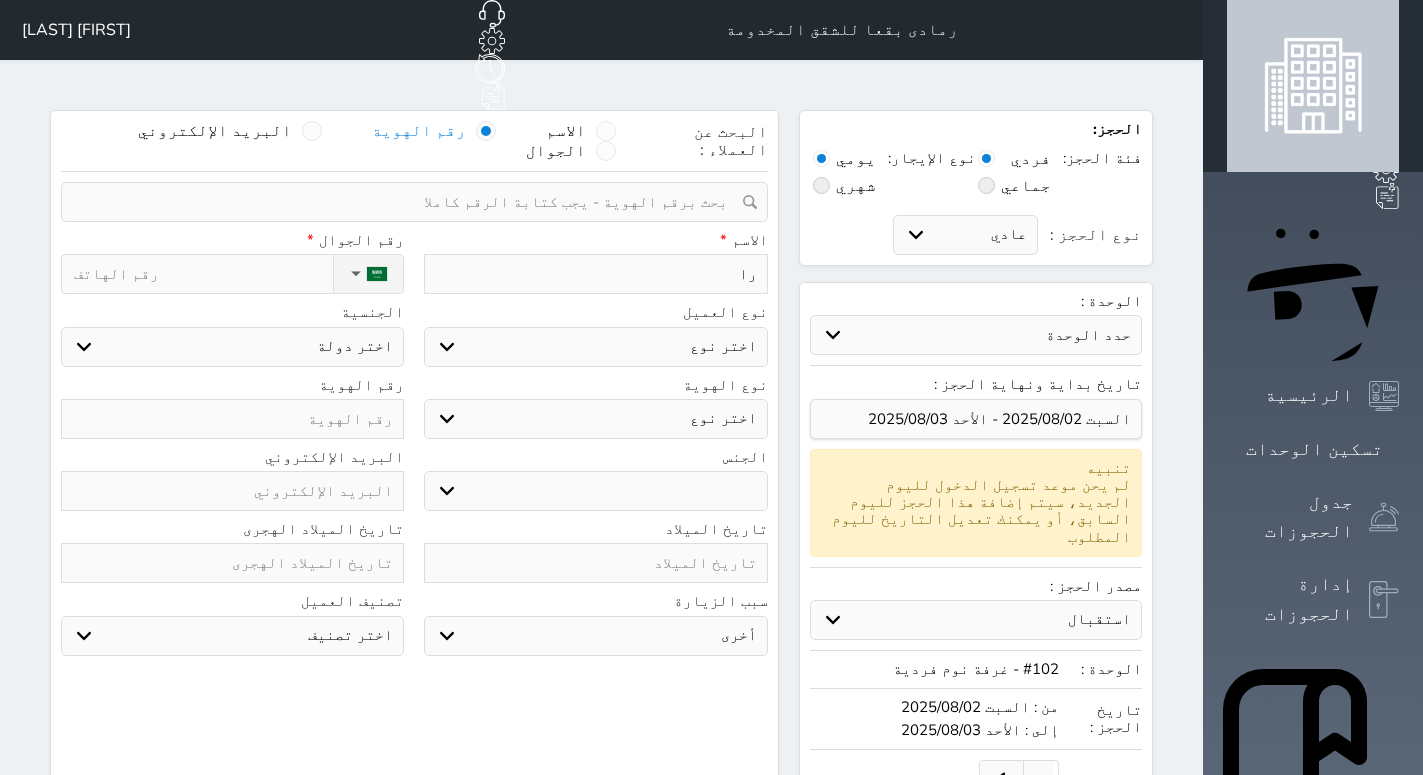 type on "[FIRST]" 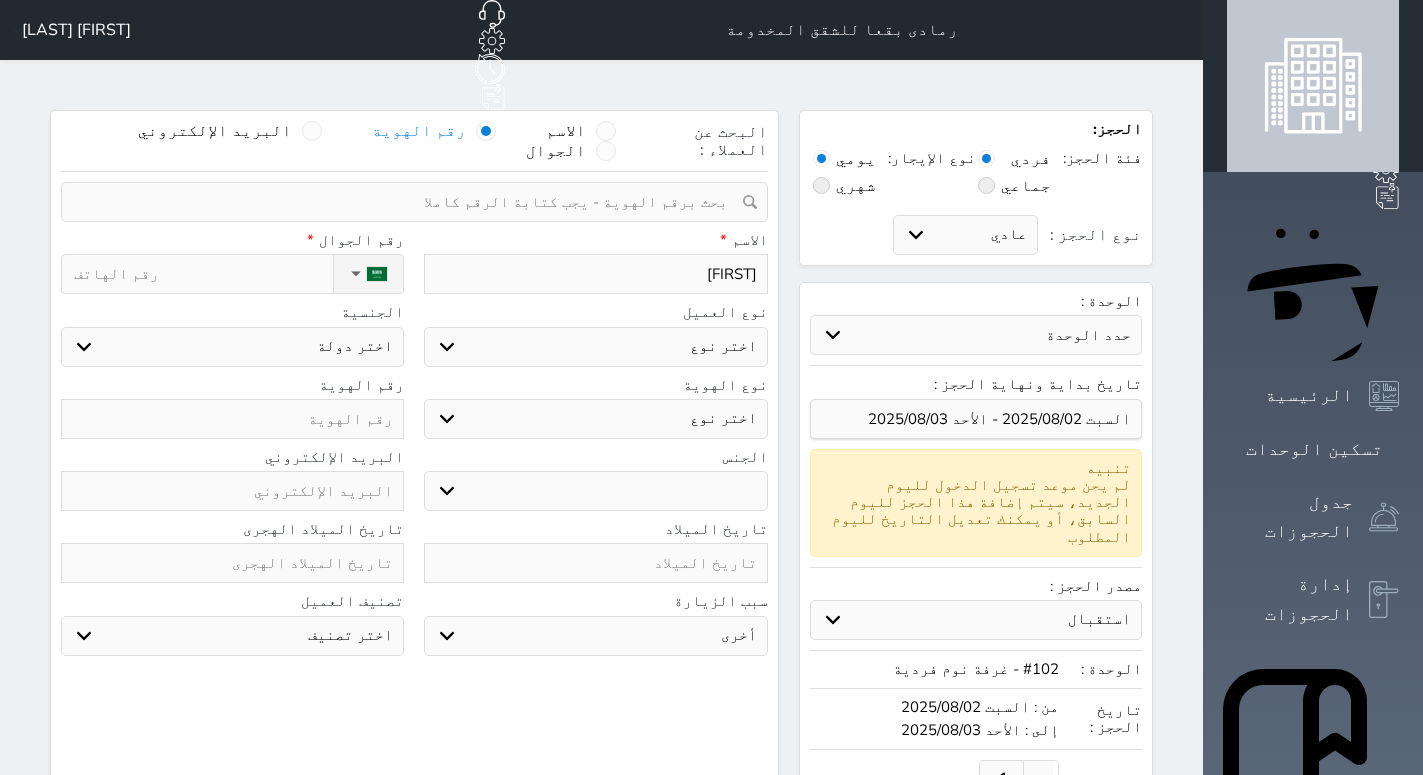 select 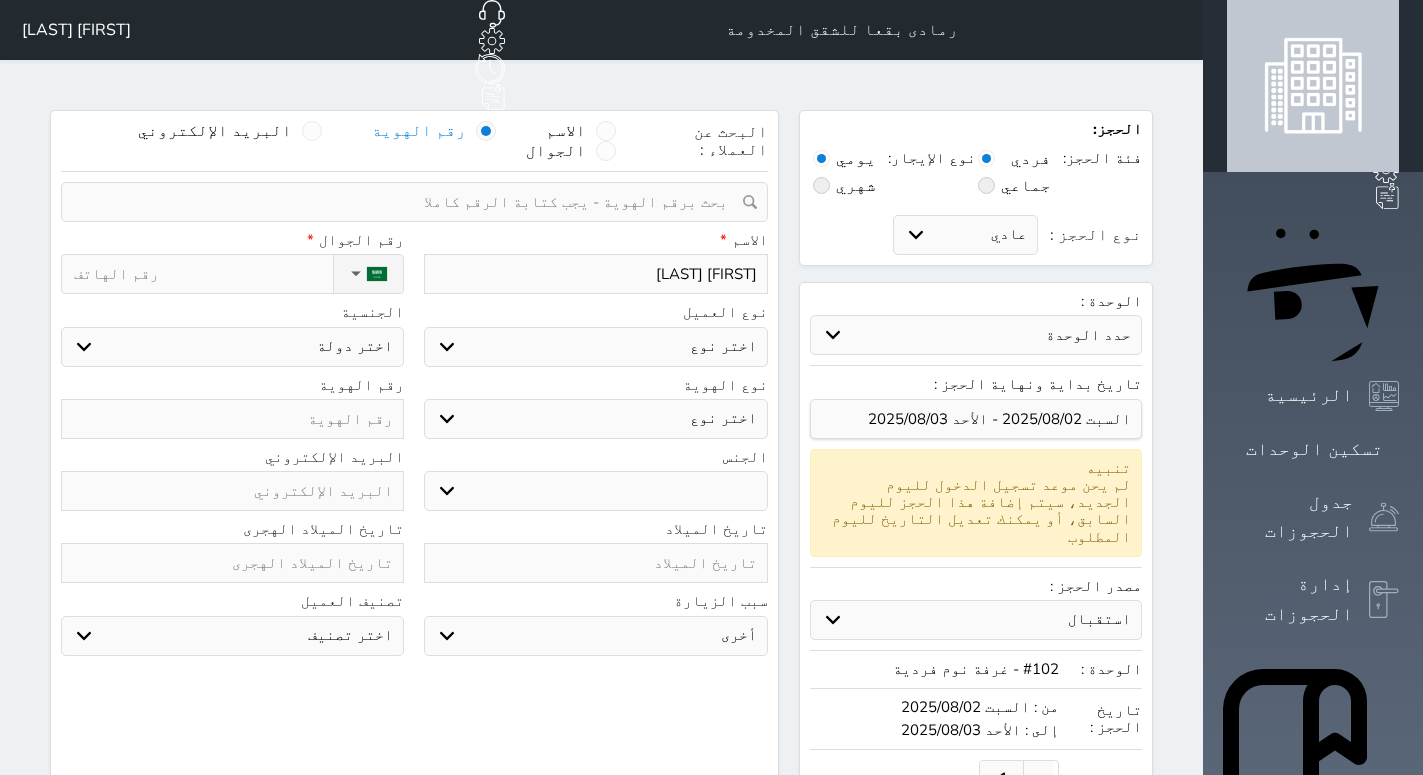 select 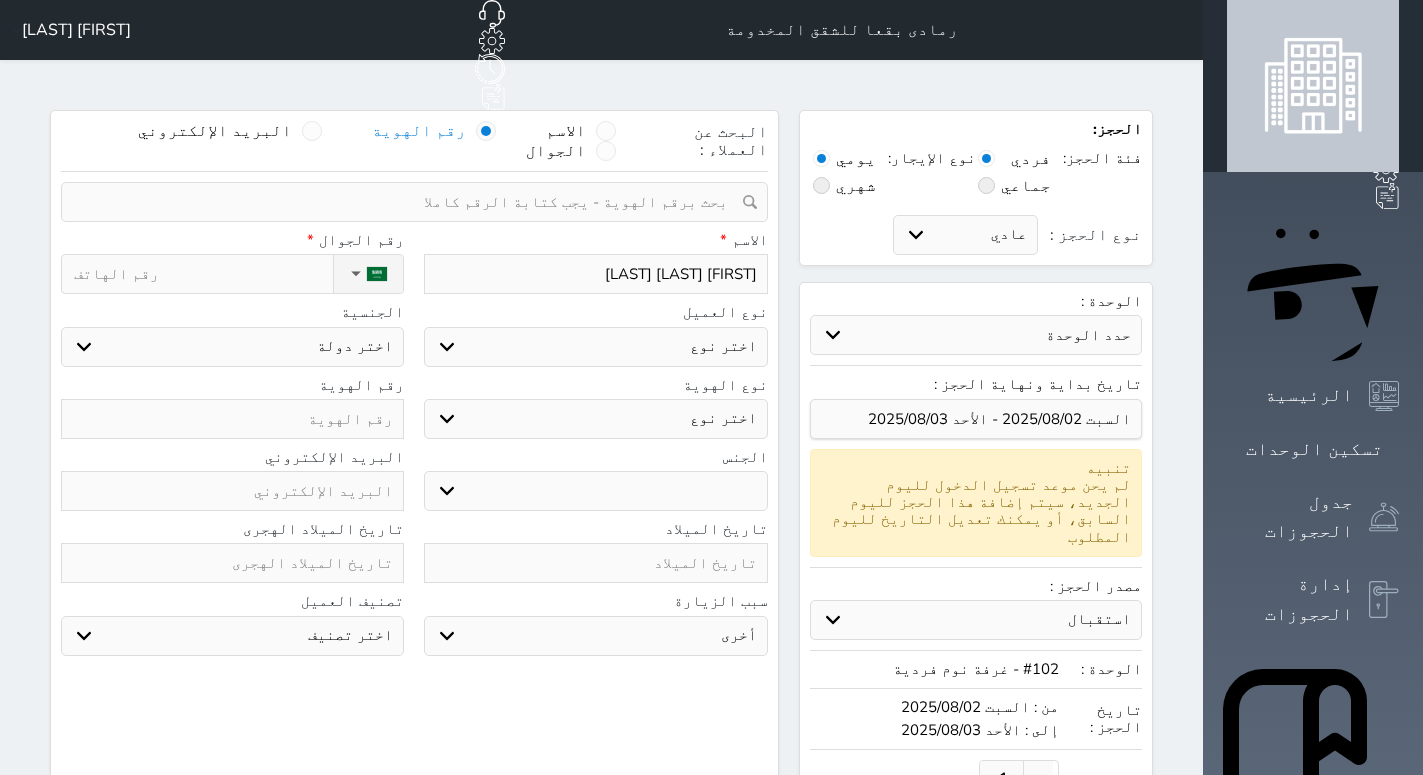 select 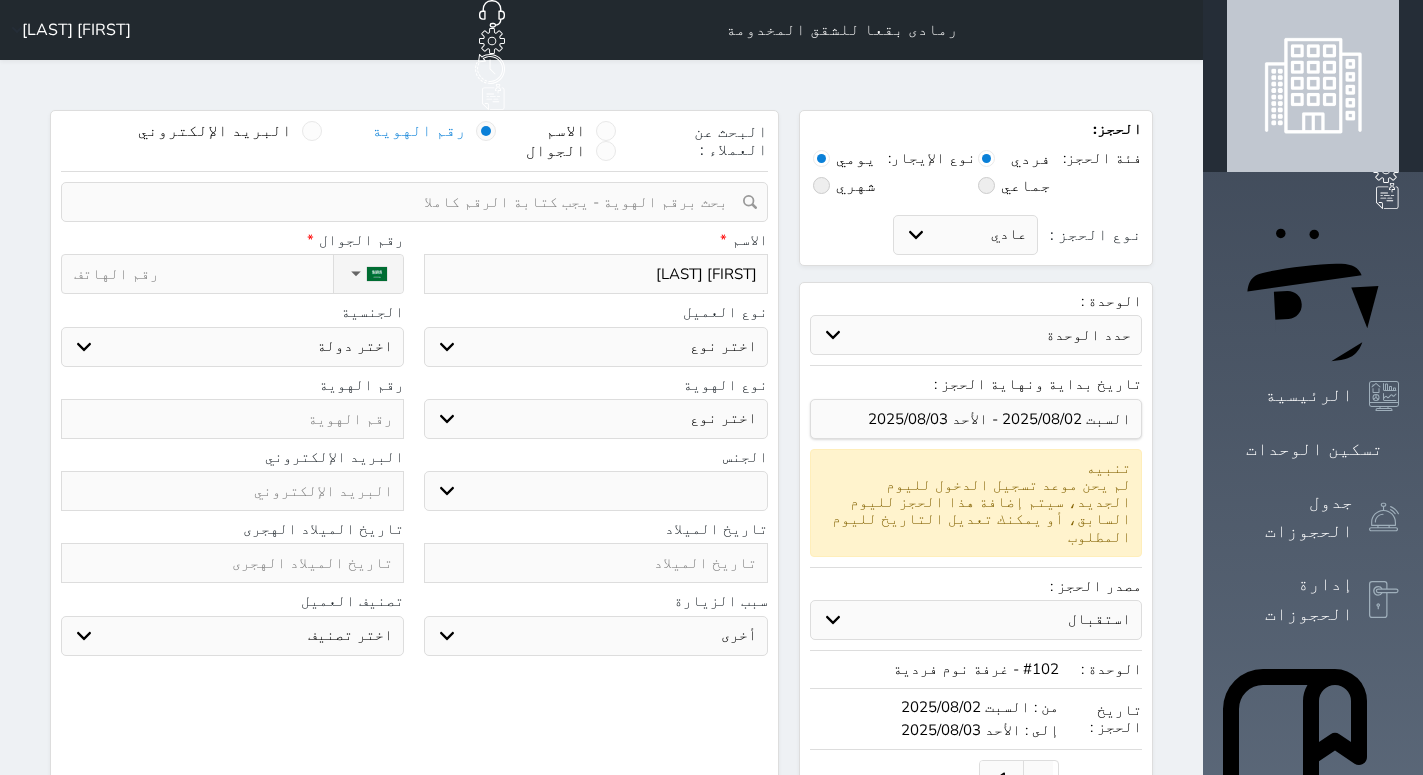 type on "[FIRST] [LAST]" 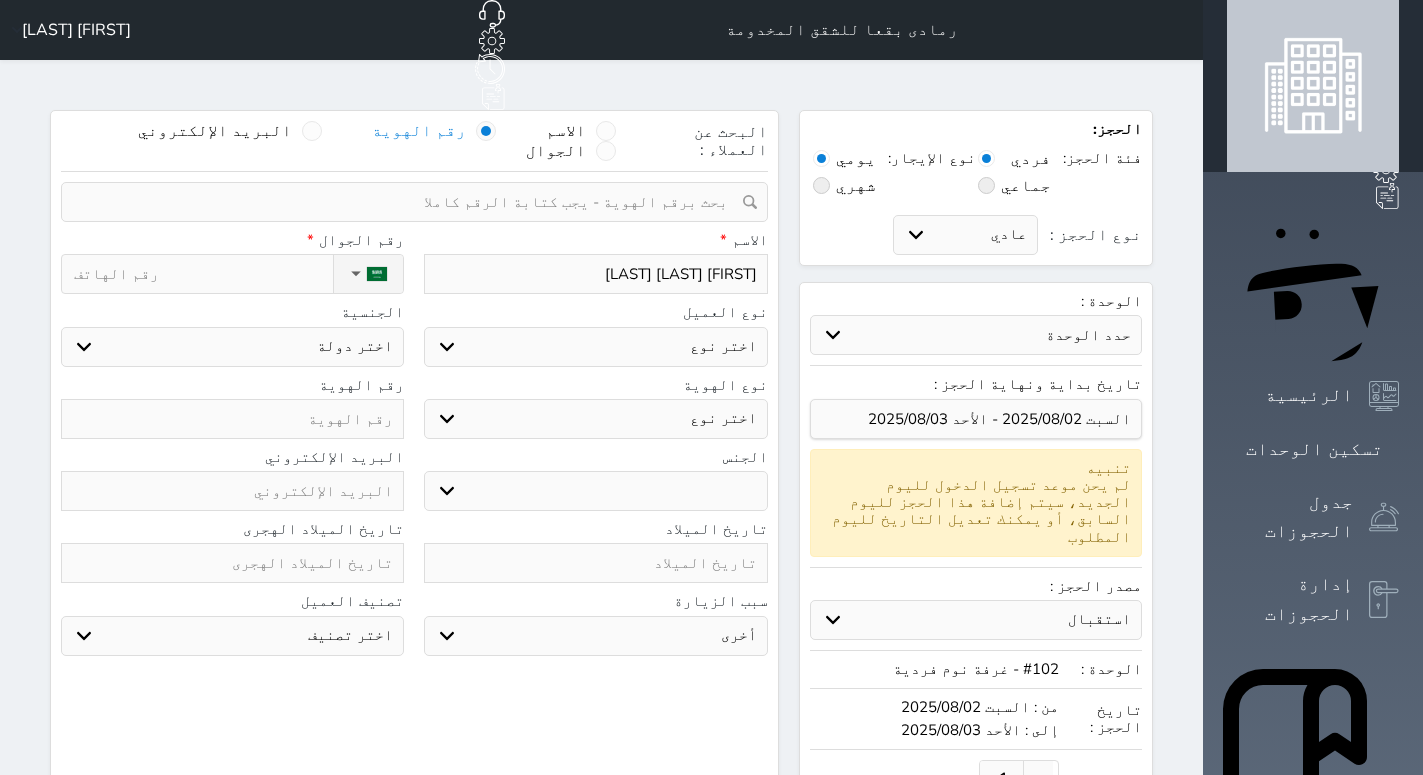 type on "[FIRST] [LAST] [LAST]" 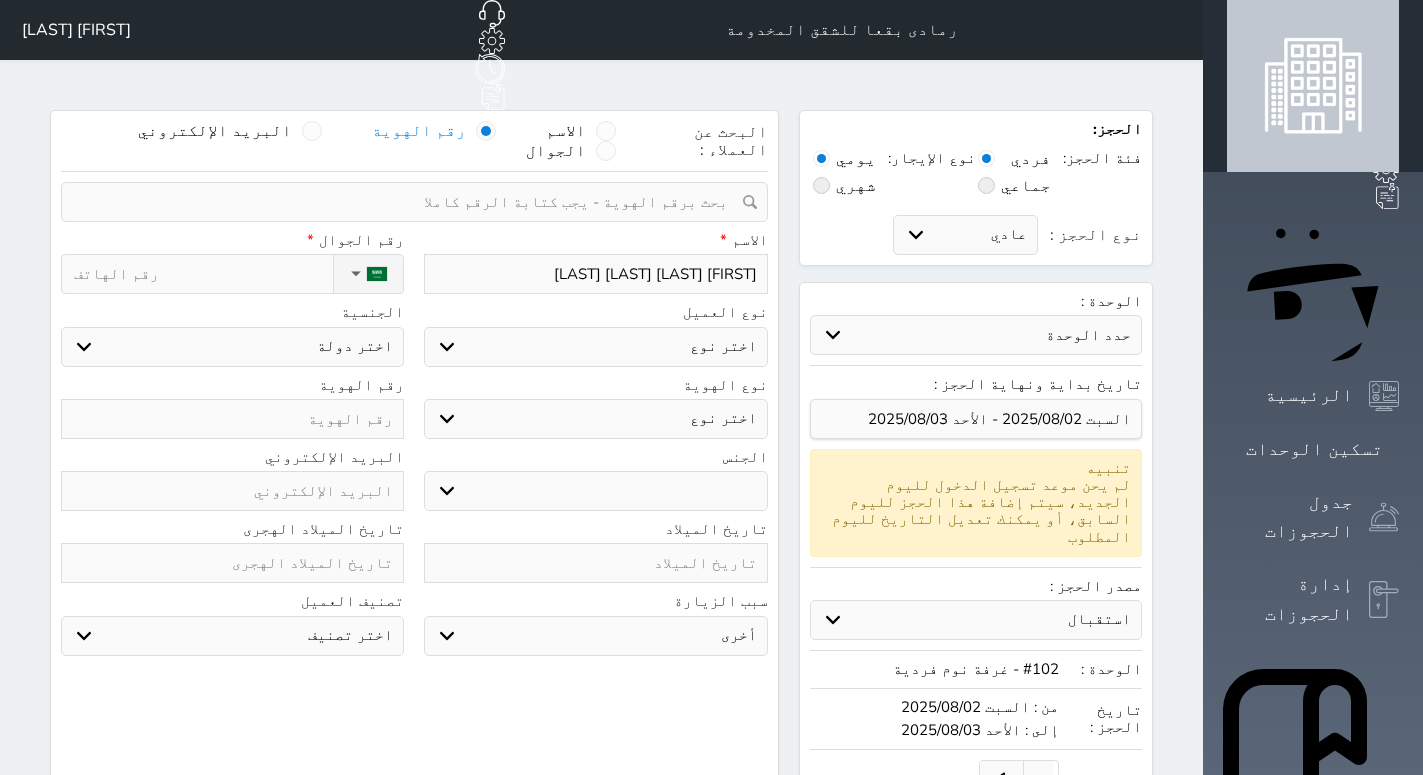 select 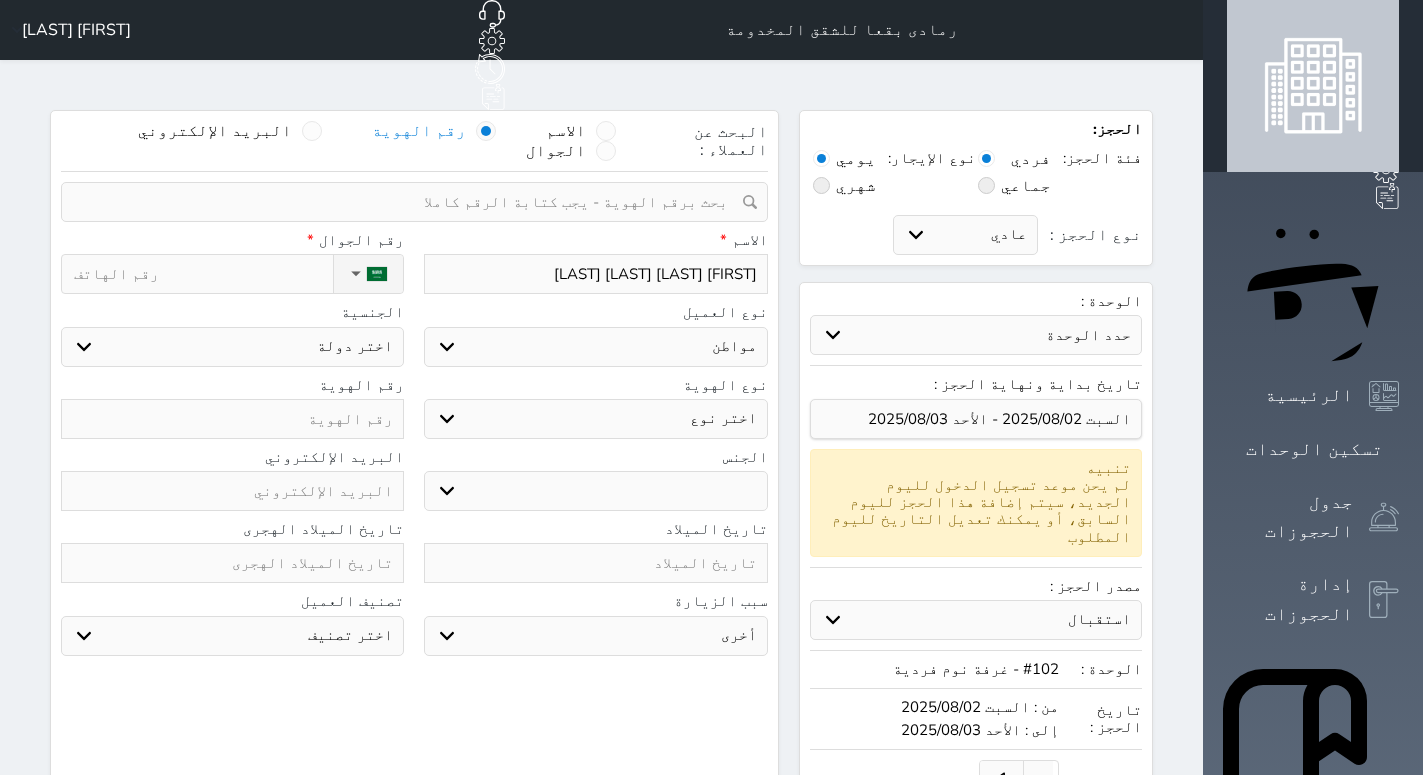 click on "مواطن" at bounding box center [0, 0] 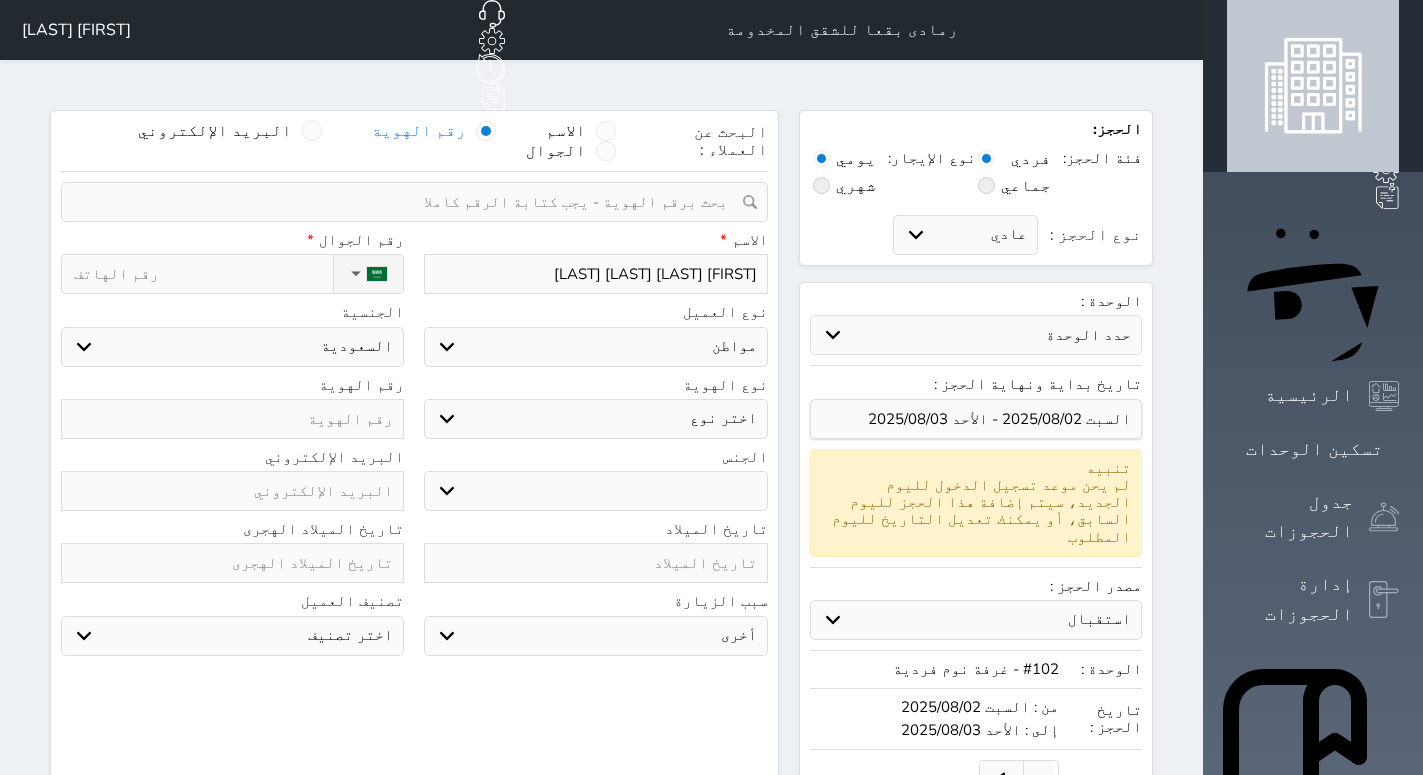 select 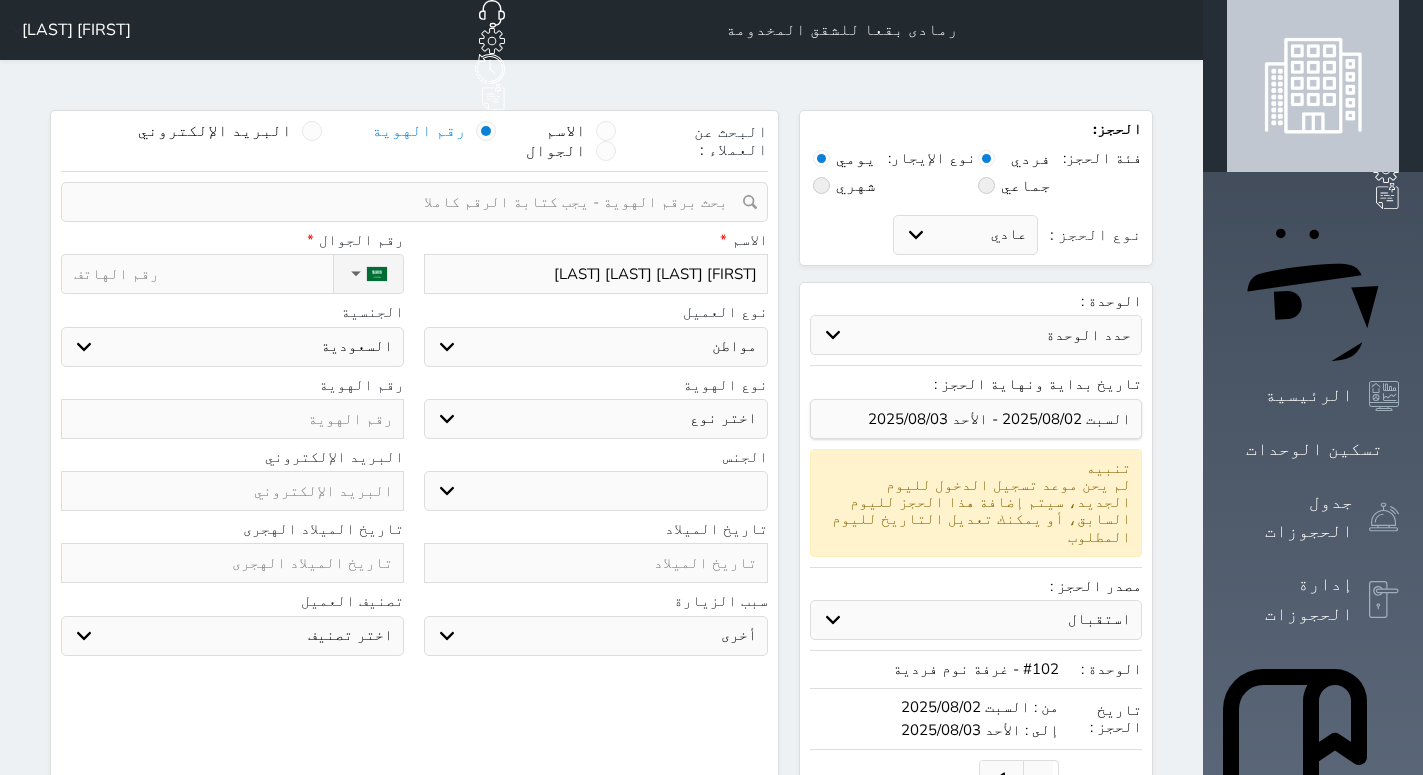 click on "اختر نوع   هوية وطنية هوية عائلية جواز السفر" at bounding box center [595, 419] 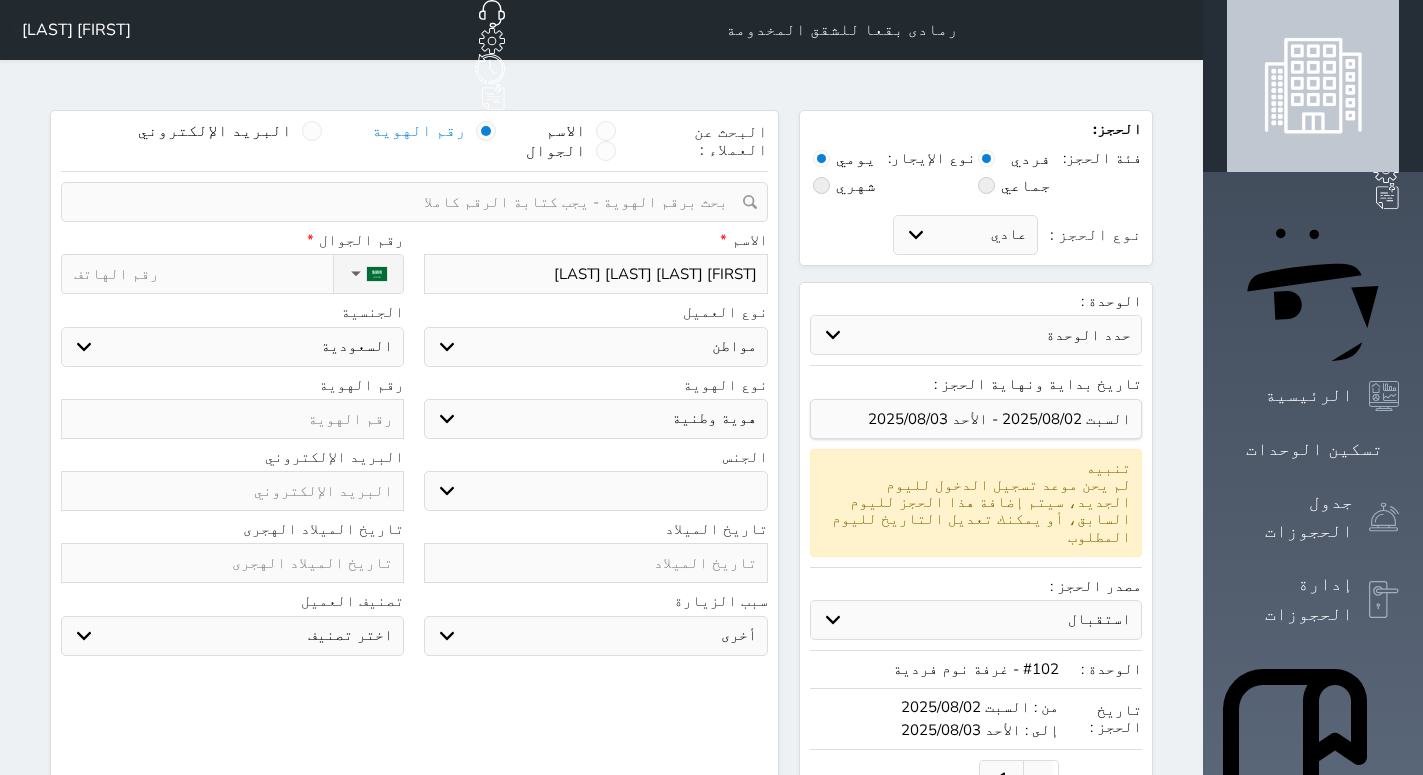 click on "هوية وطنية" at bounding box center (0, 0) 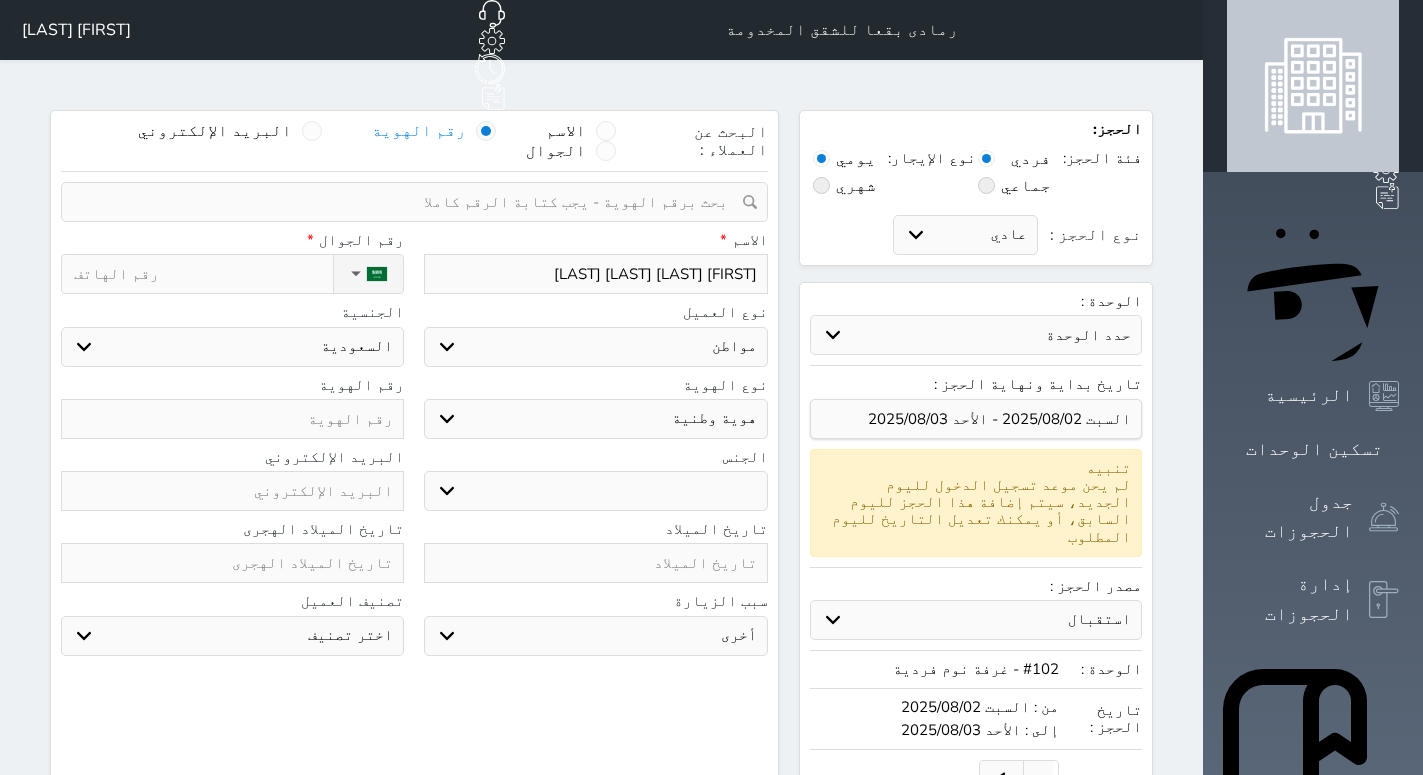 click on "ذكر   انثى" at bounding box center [595, 491] 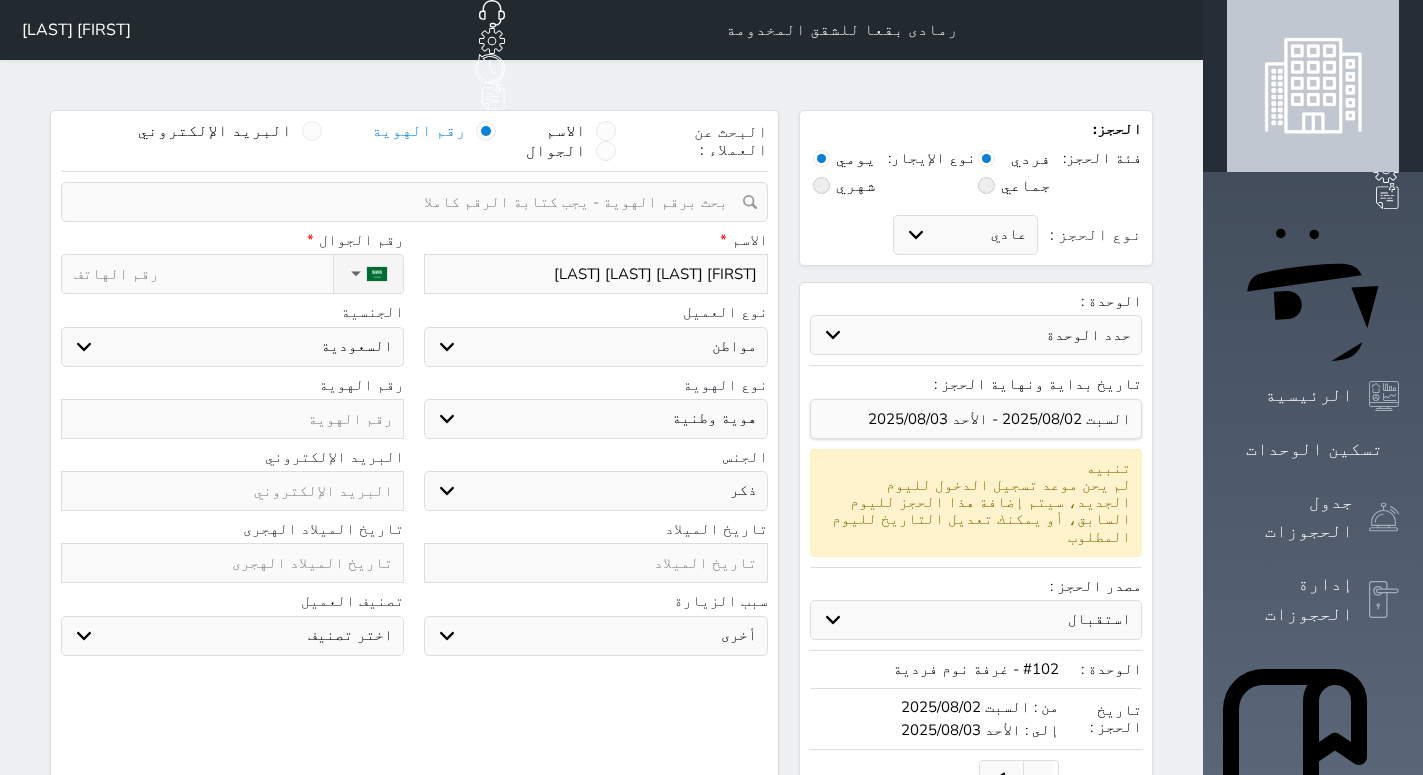 click on "ذكر" at bounding box center (0, 0) 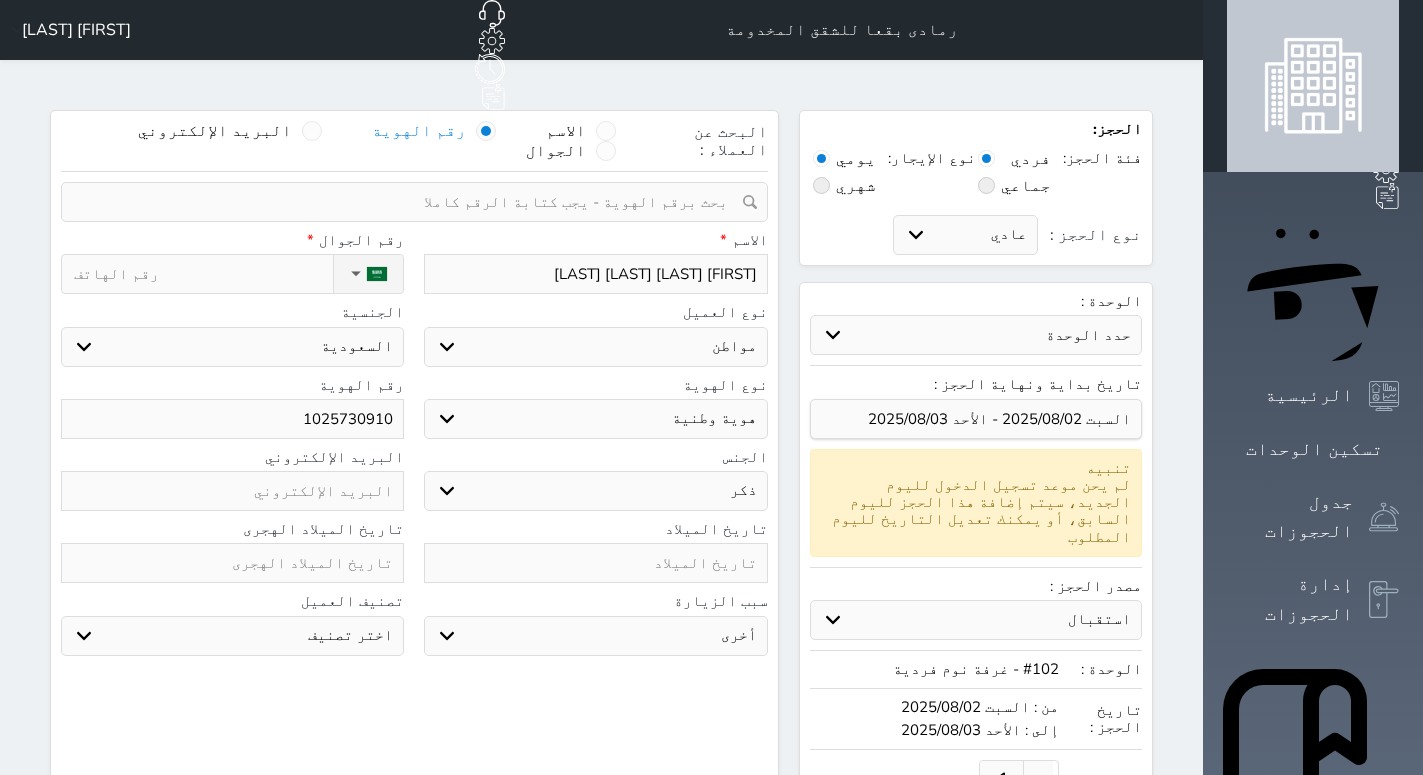 type on "1025730910" 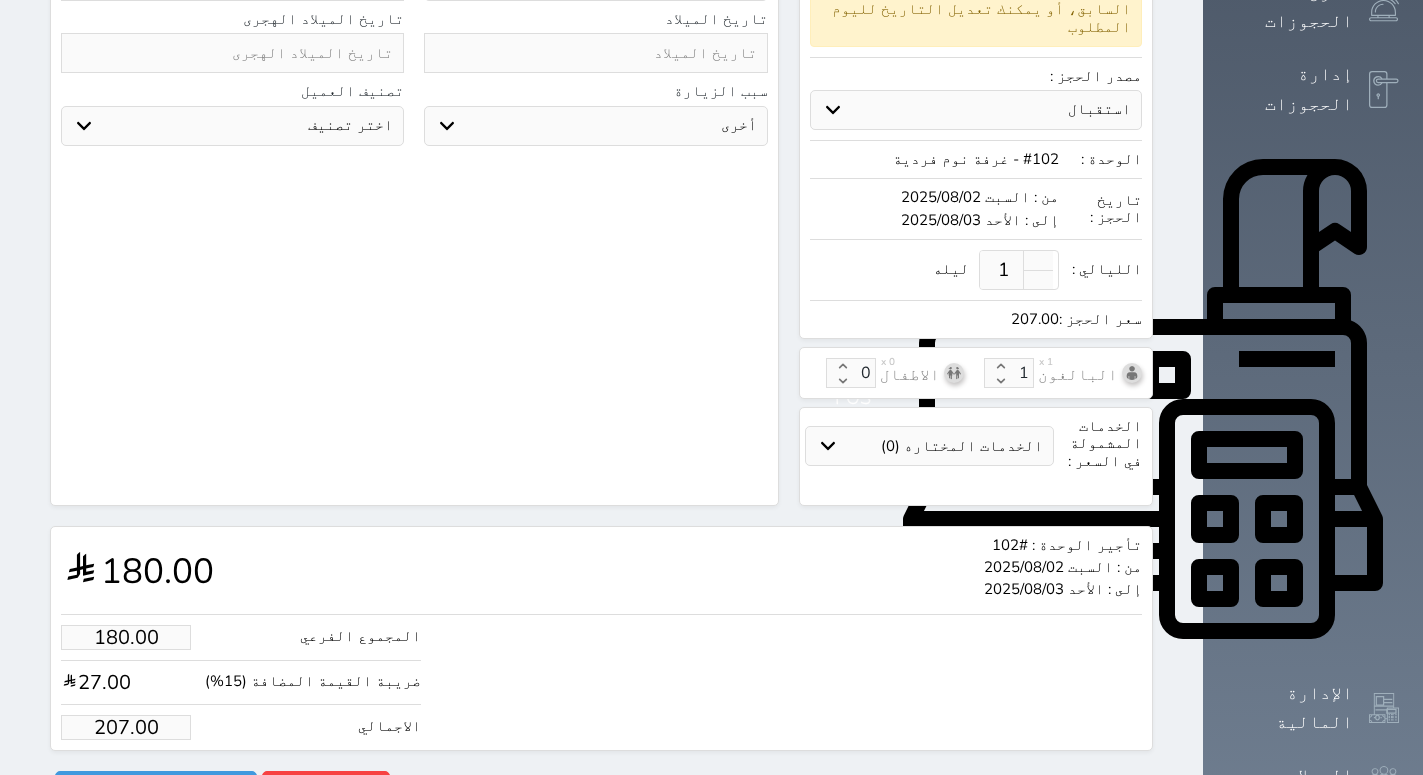 scroll, scrollTop: 514, scrollLeft: 0, axis: vertical 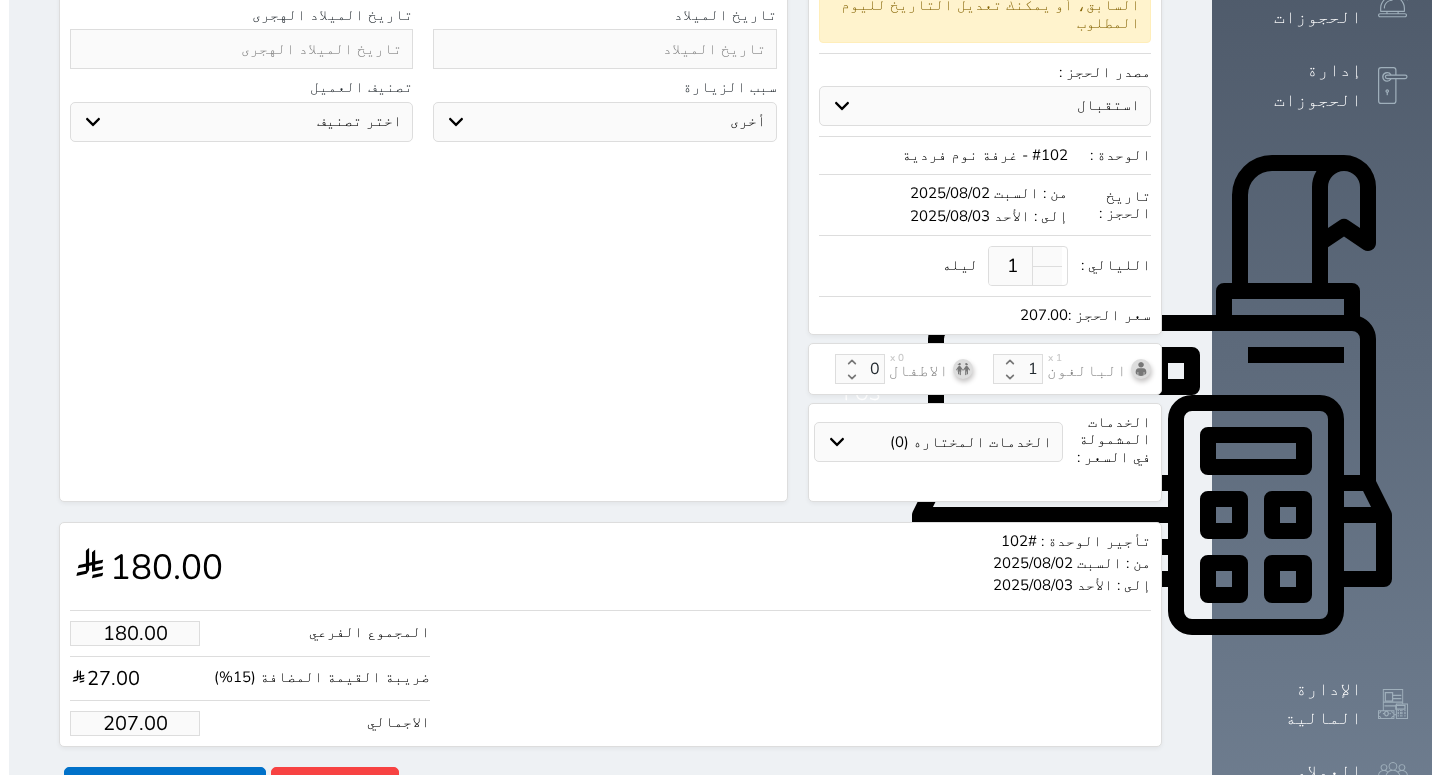 type 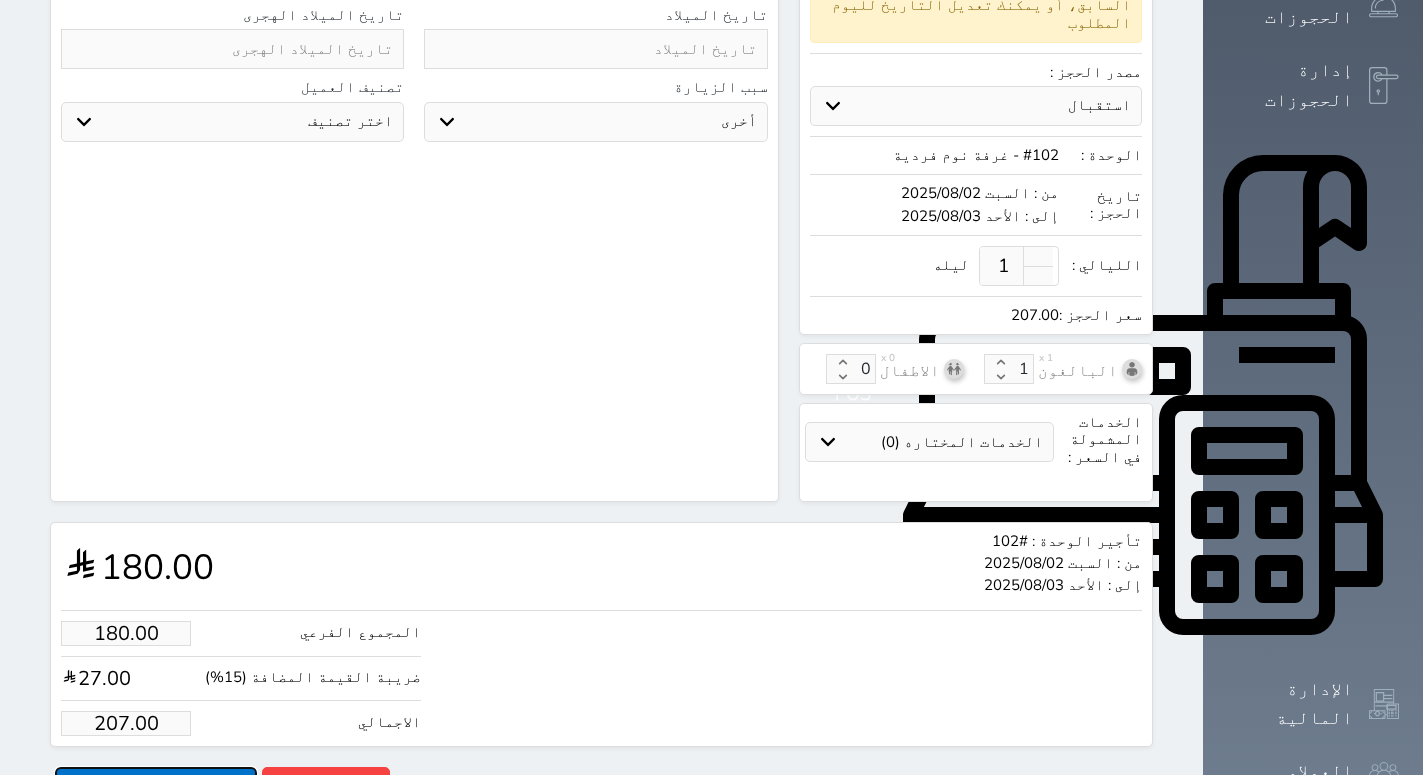 click on "حجز" at bounding box center (156, 784) 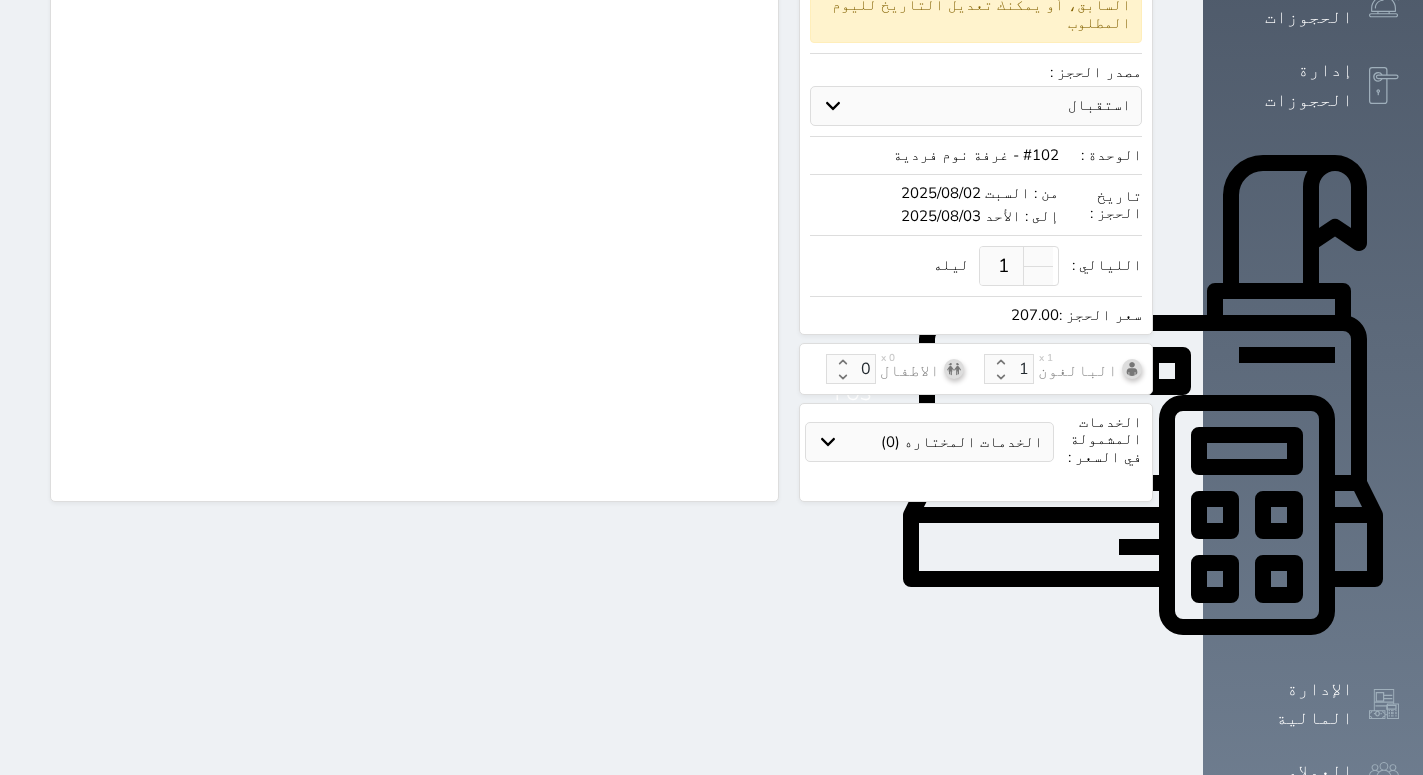 scroll, scrollTop: 510, scrollLeft: 0, axis: vertical 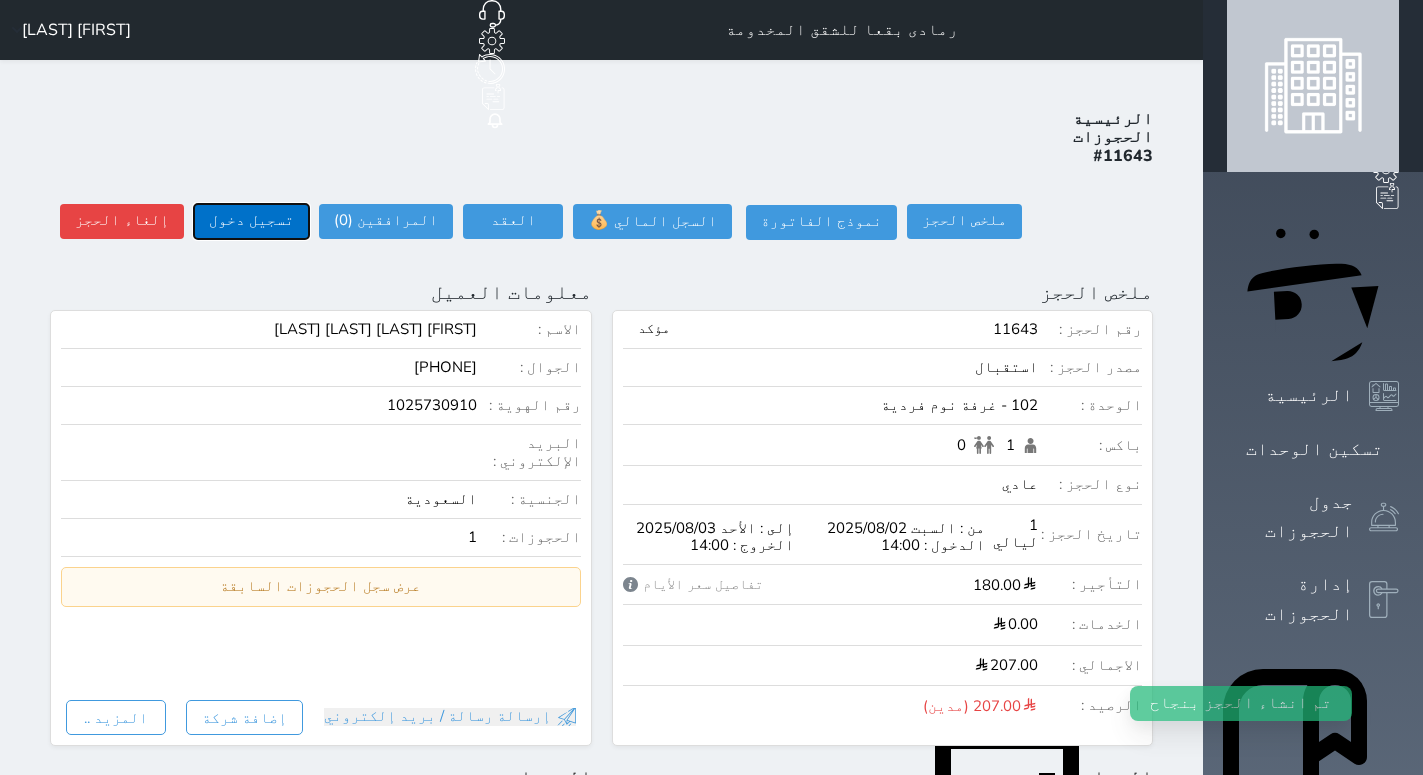 click on "تسجيل دخول" at bounding box center [251, 221] 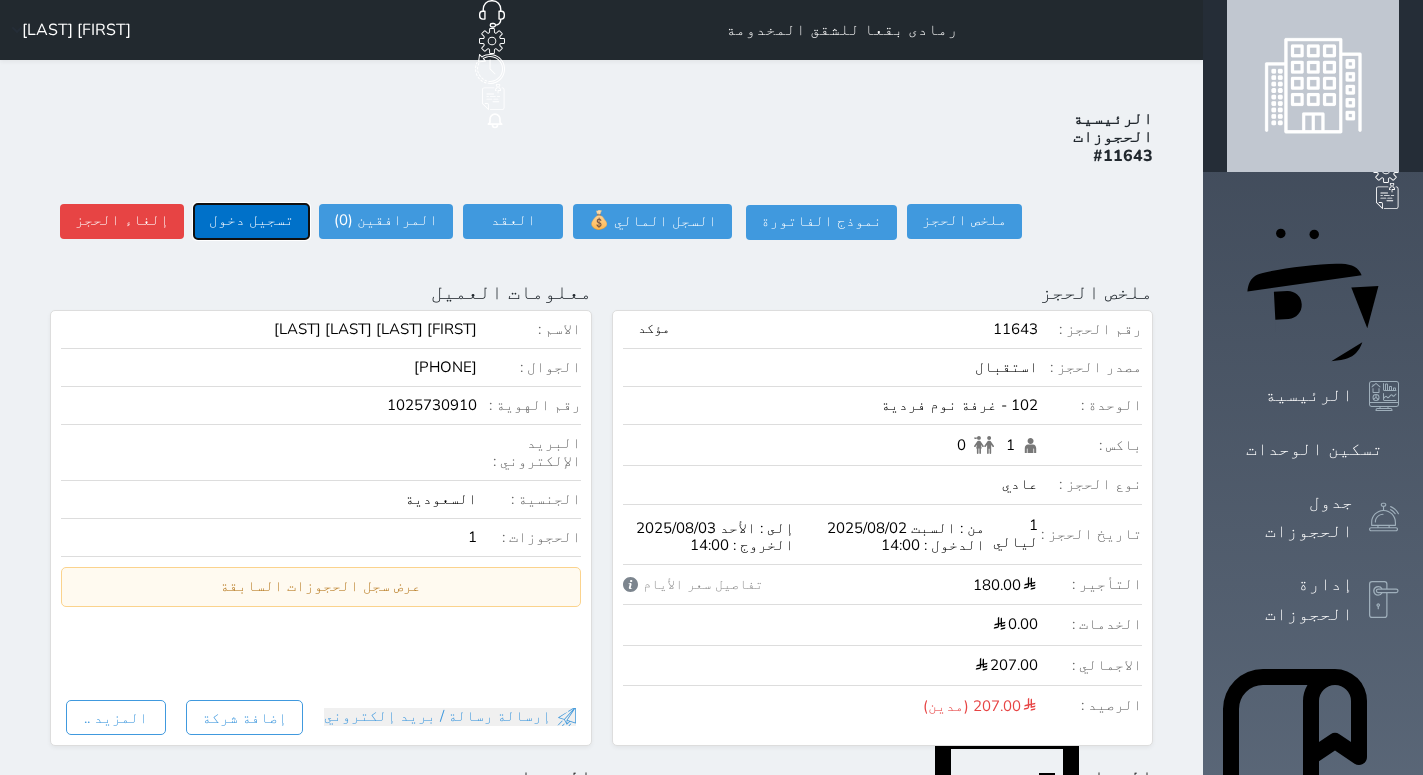 click on "تسجيل دخول" at bounding box center (251, 221) 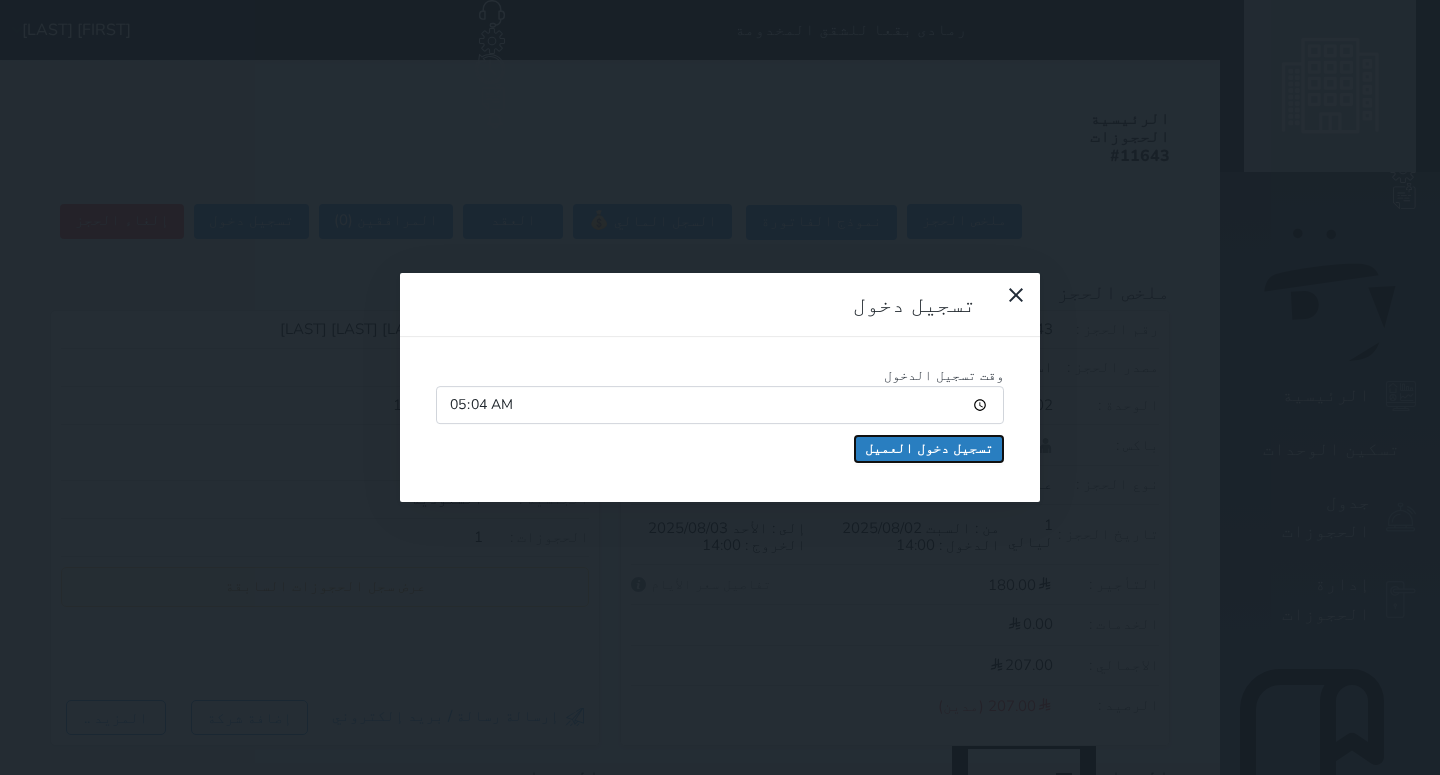 click on "تسجيل دخول العميل" at bounding box center (929, 449) 